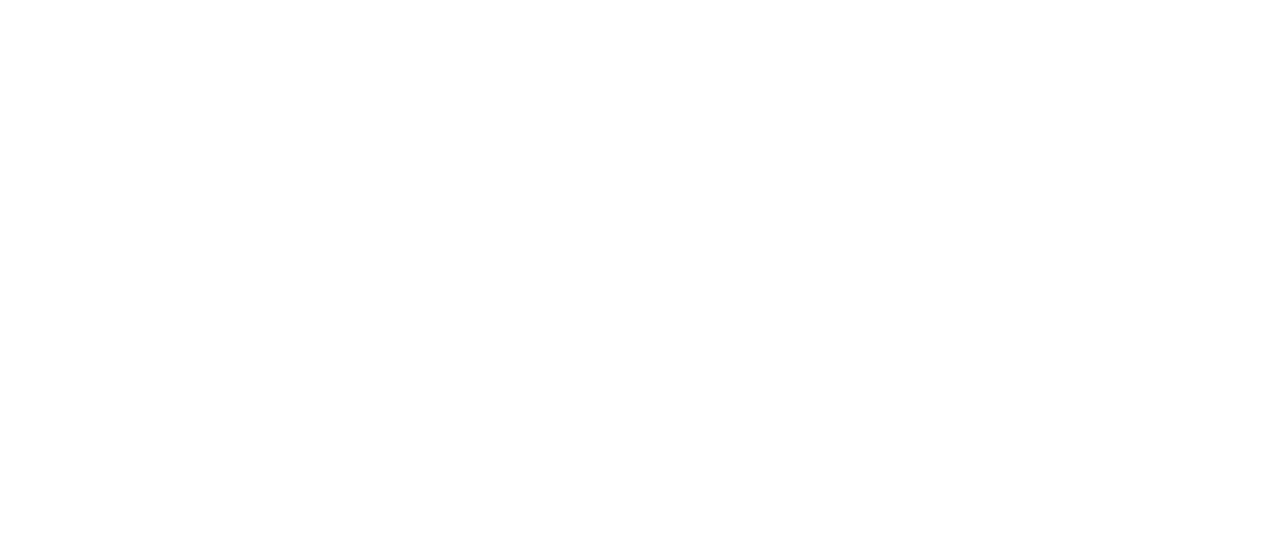 scroll, scrollTop: 0, scrollLeft: 0, axis: both 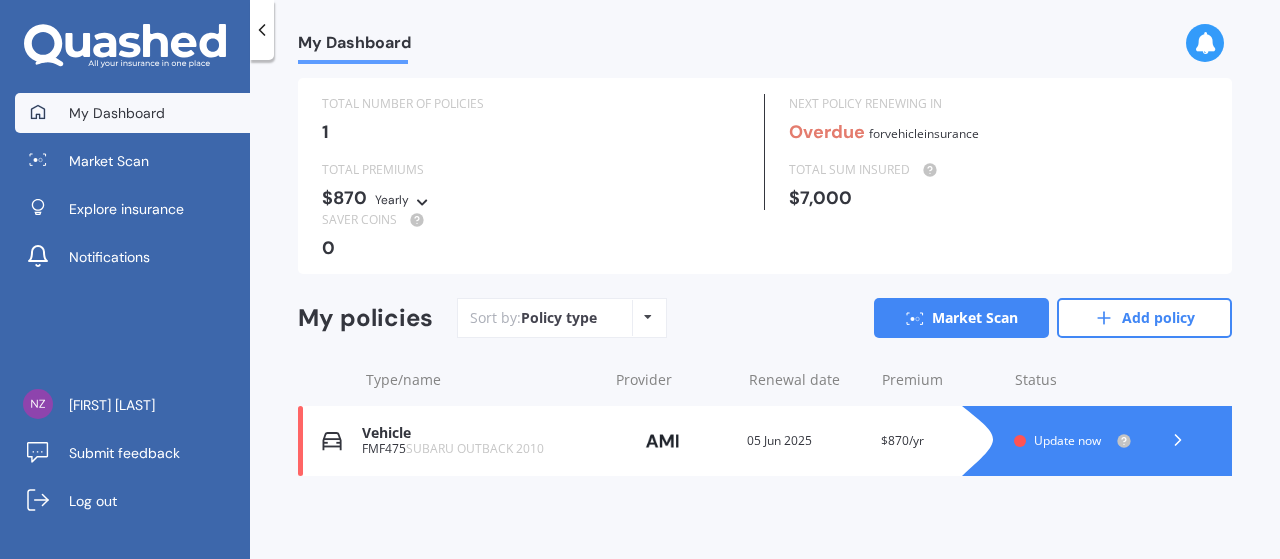 click on "Policy type Alphabetical Date added Renewing next" at bounding box center [647, 318] 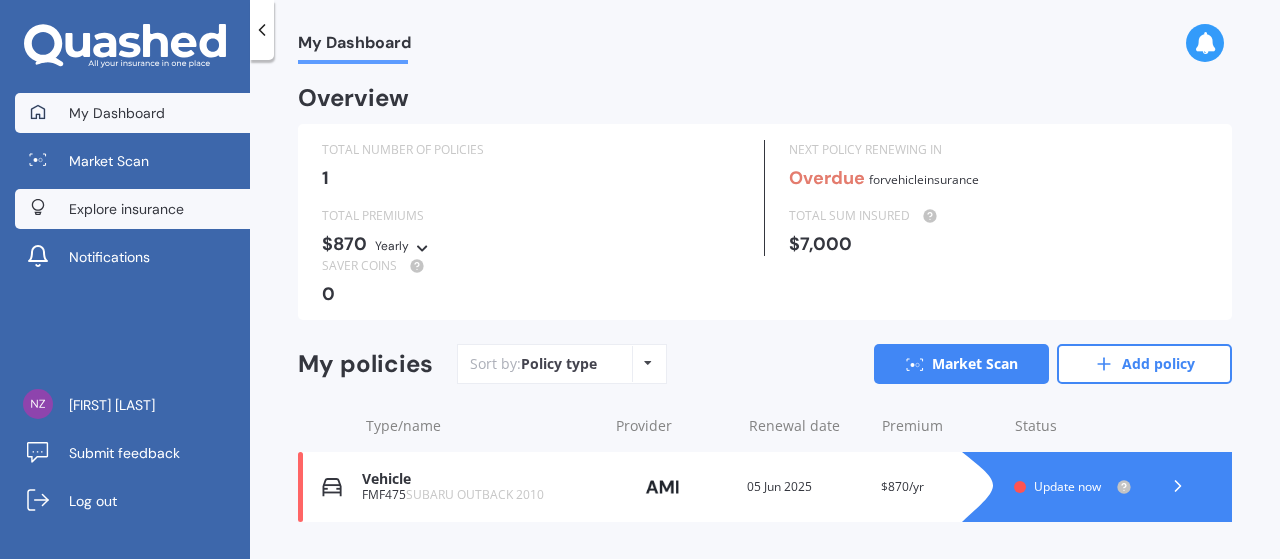 click on "Explore insurance" at bounding box center (126, 209) 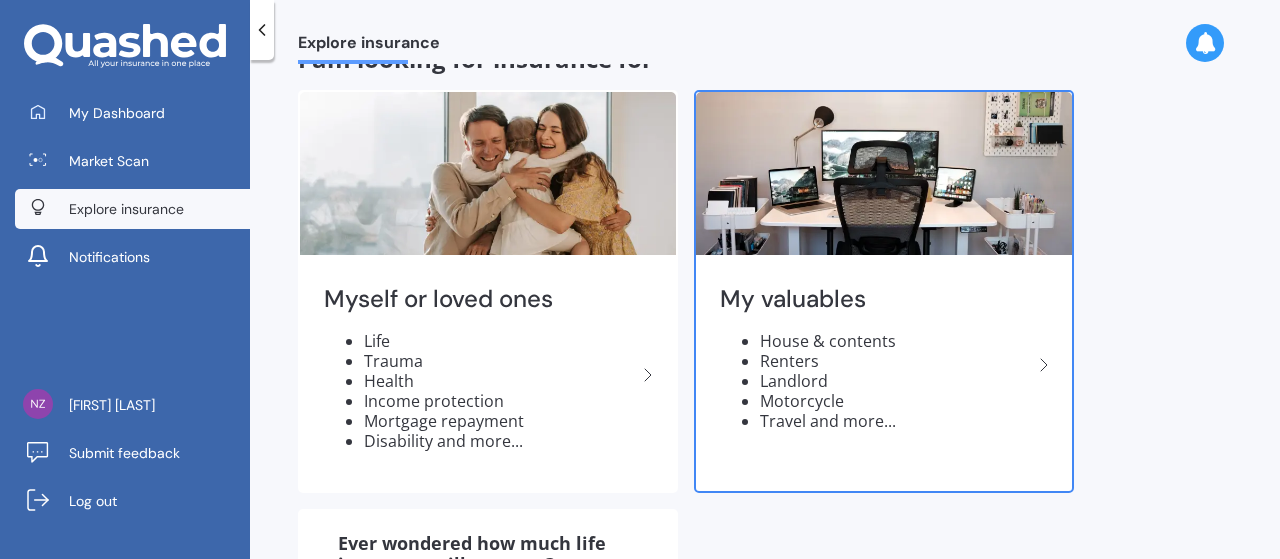 scroll, scrollTop: 0, scrollLeft: 0, axis: both 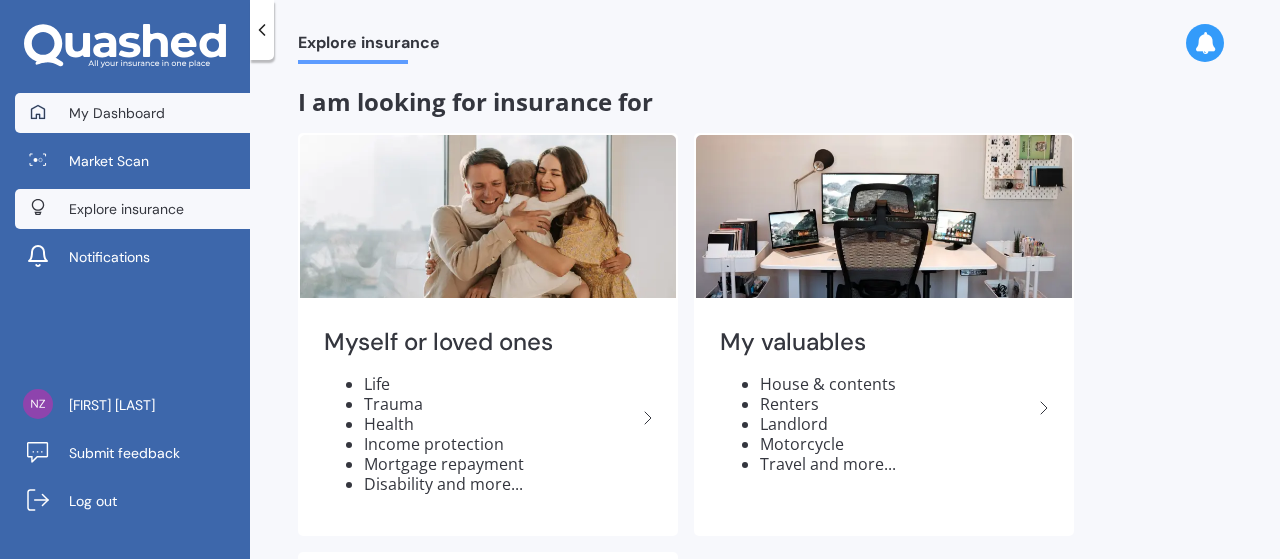click on "My Dashboard" at bounding box center [117, 113] 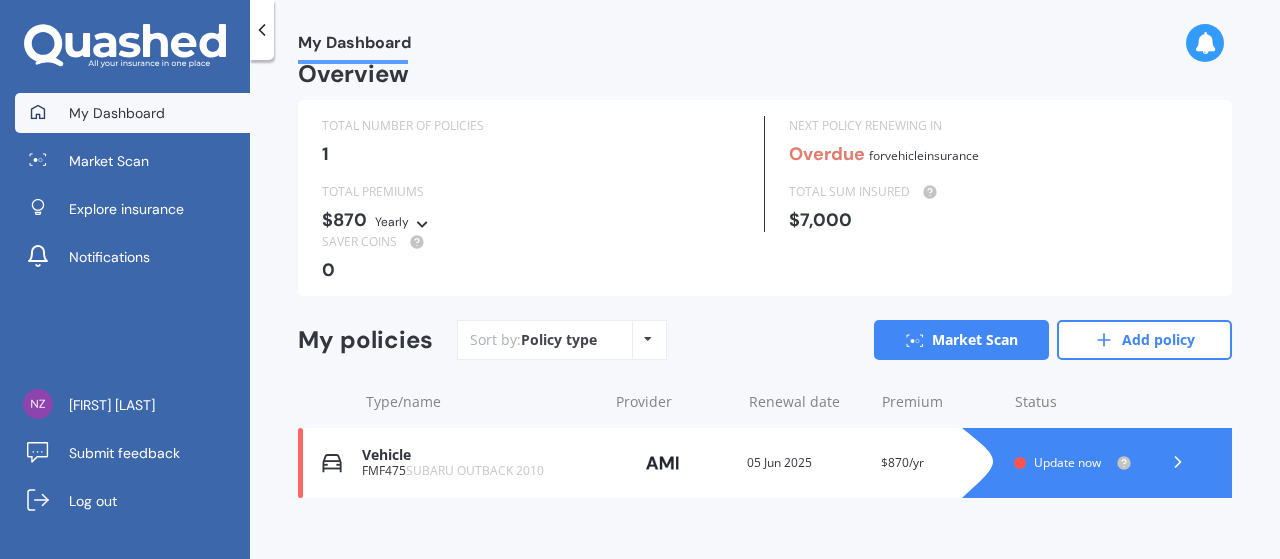 scroll, scrollTop: 46, scrollLeft: 0, axis: vertical 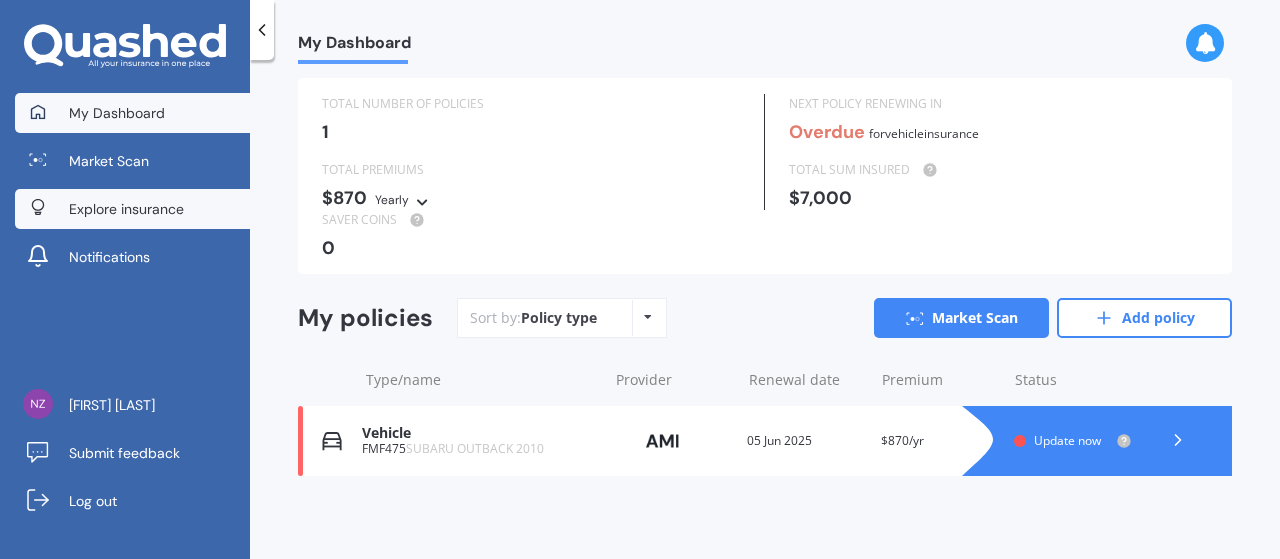 click on "Explore insurance" at bounding box center [126, 209] 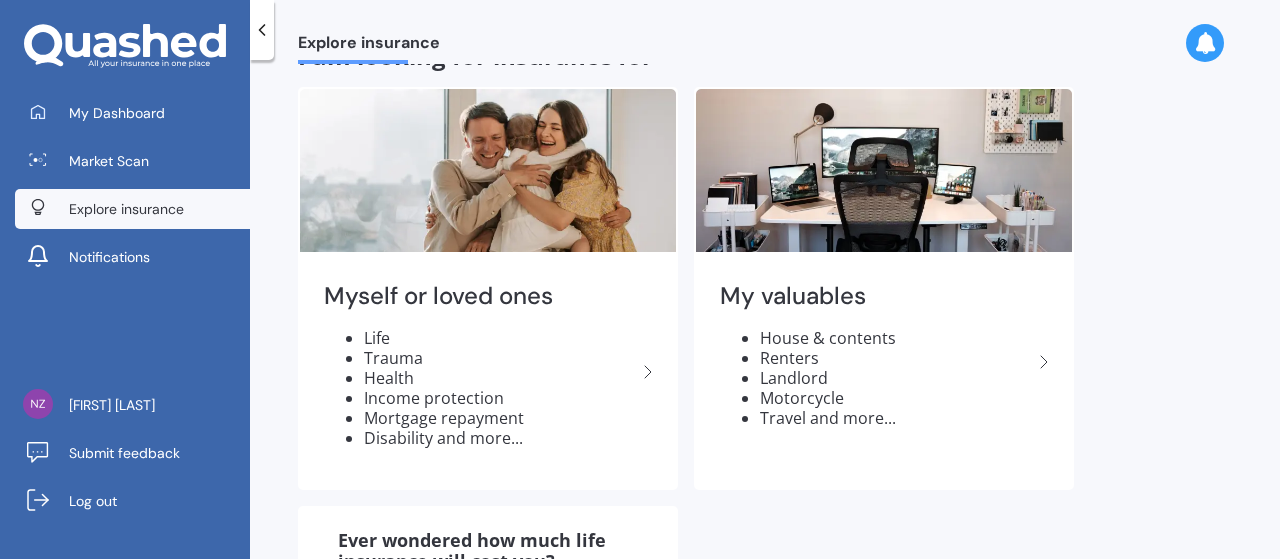scroll, scrollTop: 0, scrollLeft: 0, axis: both 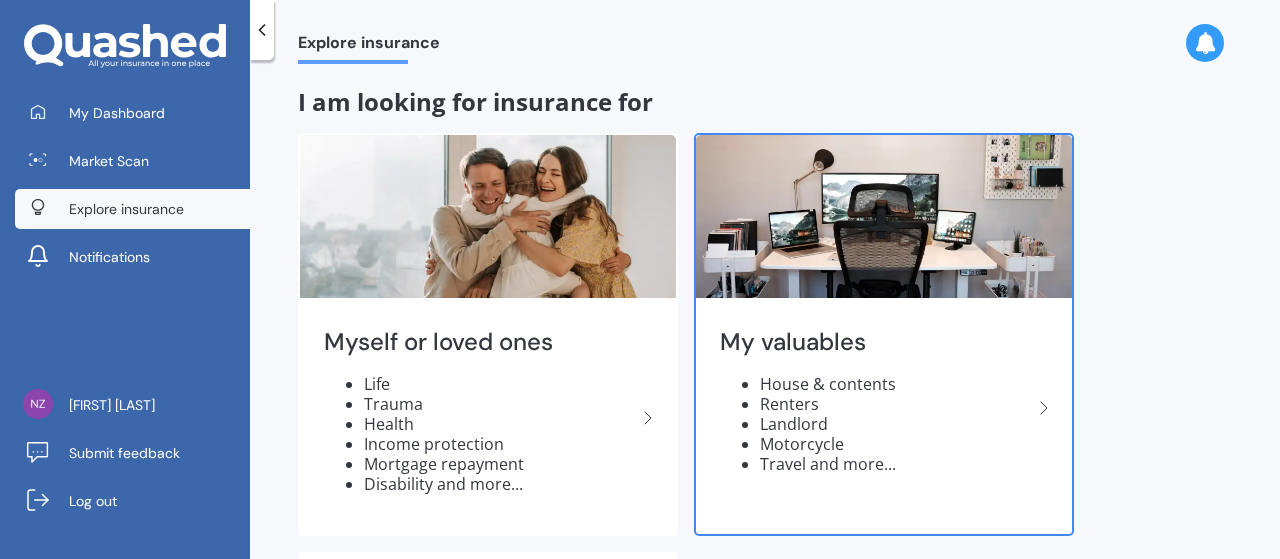 click 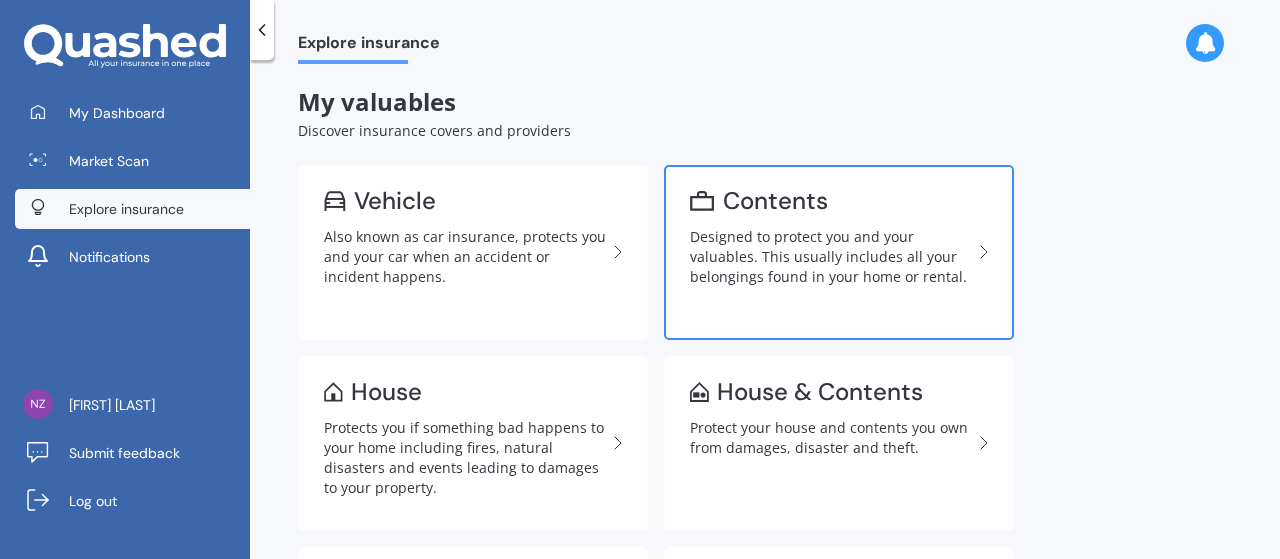 click on "Designed to protect you and your valuables. This usually includes all your belongings found in your home or rental." at bounding box center [831, 257] 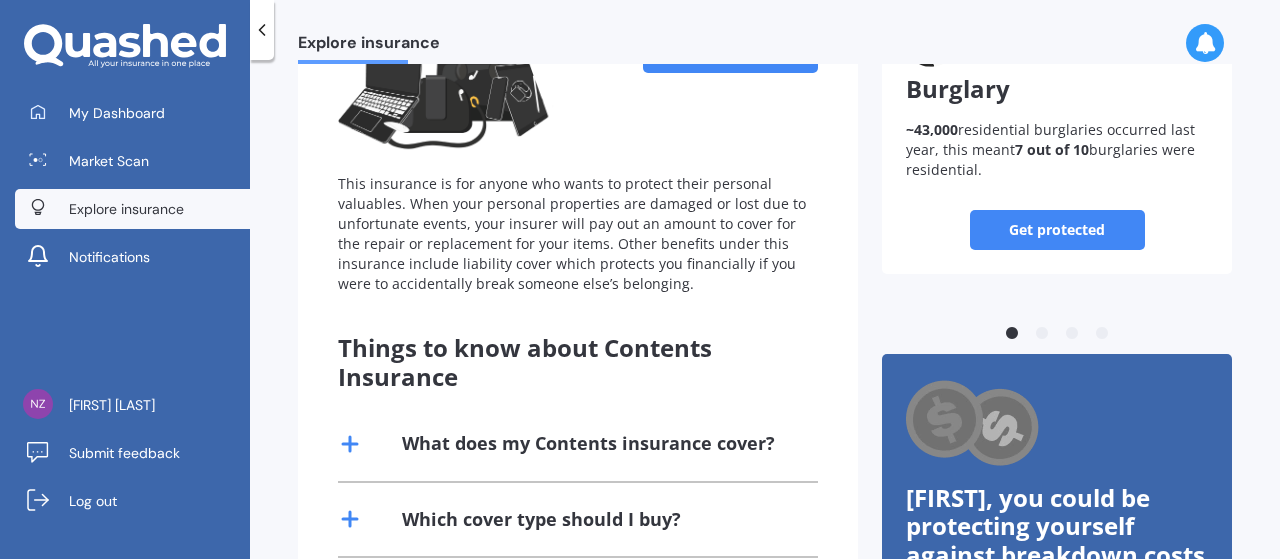 scroll, scrollTop: 0, scrollLeft: 0, axis: both 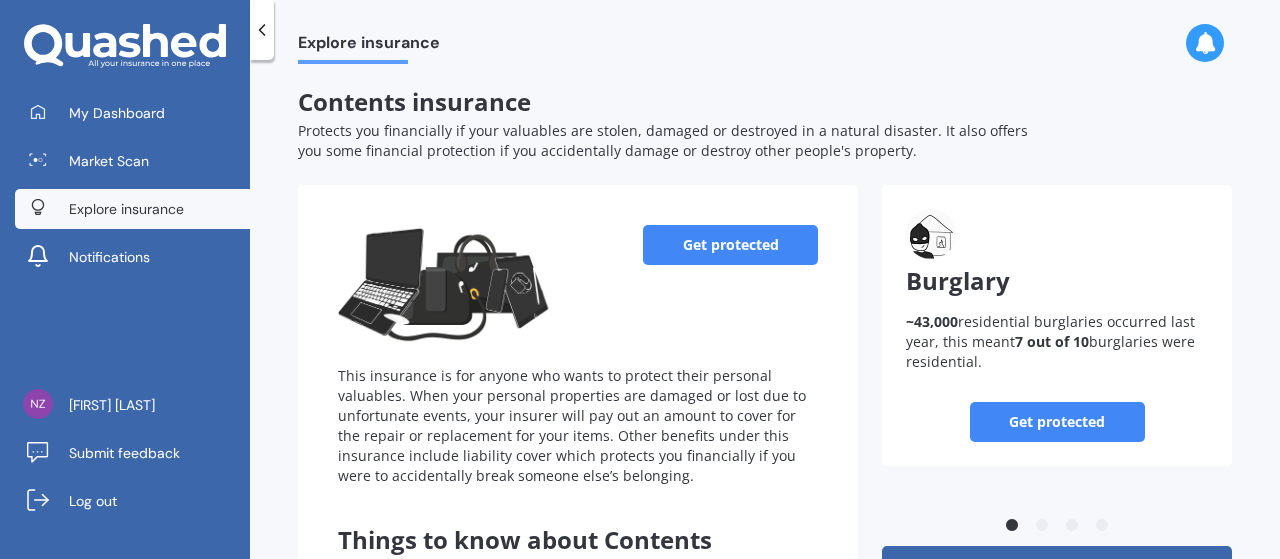 click on "Get protected" at bounding box center (730, 245) 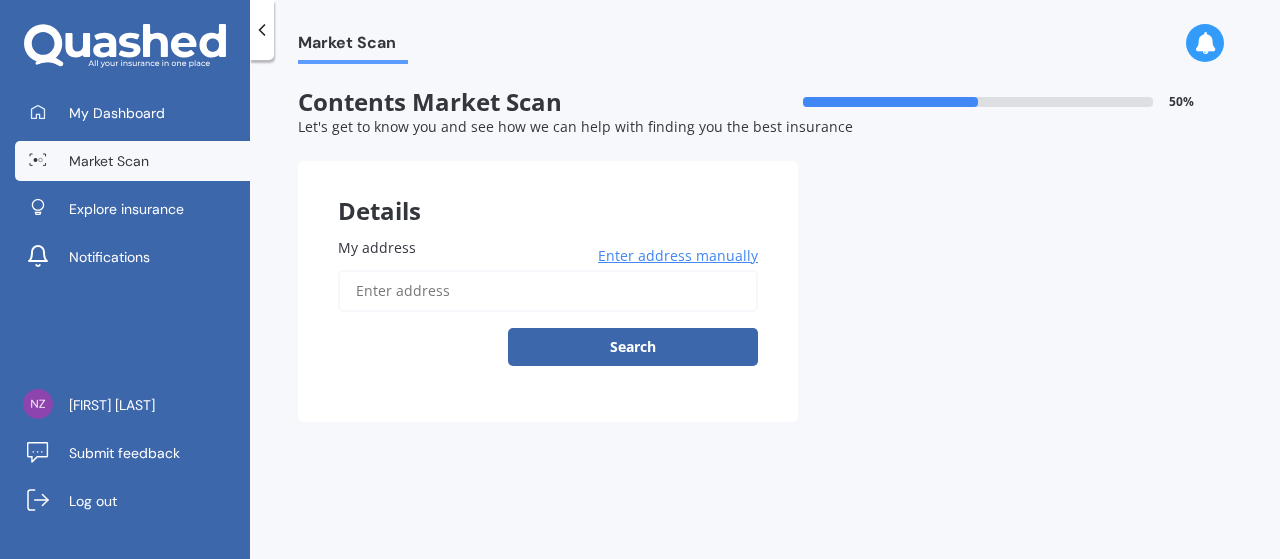 click on "Enter address manually" at bounding box center [678, 256] 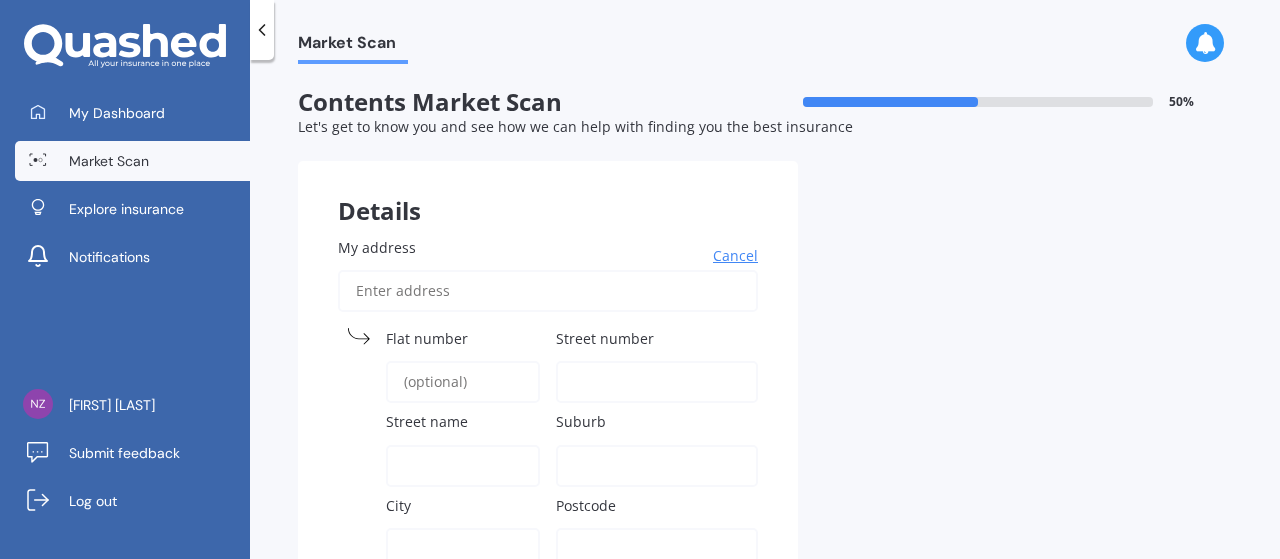 click on "My address" at bounding box center (548, 291) 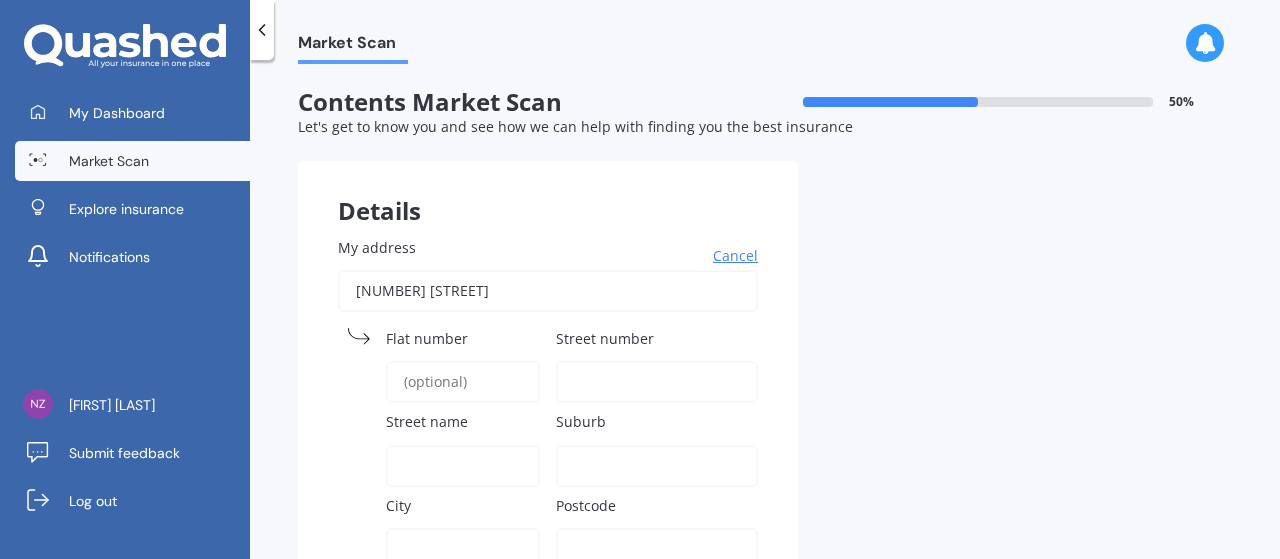type on "30" 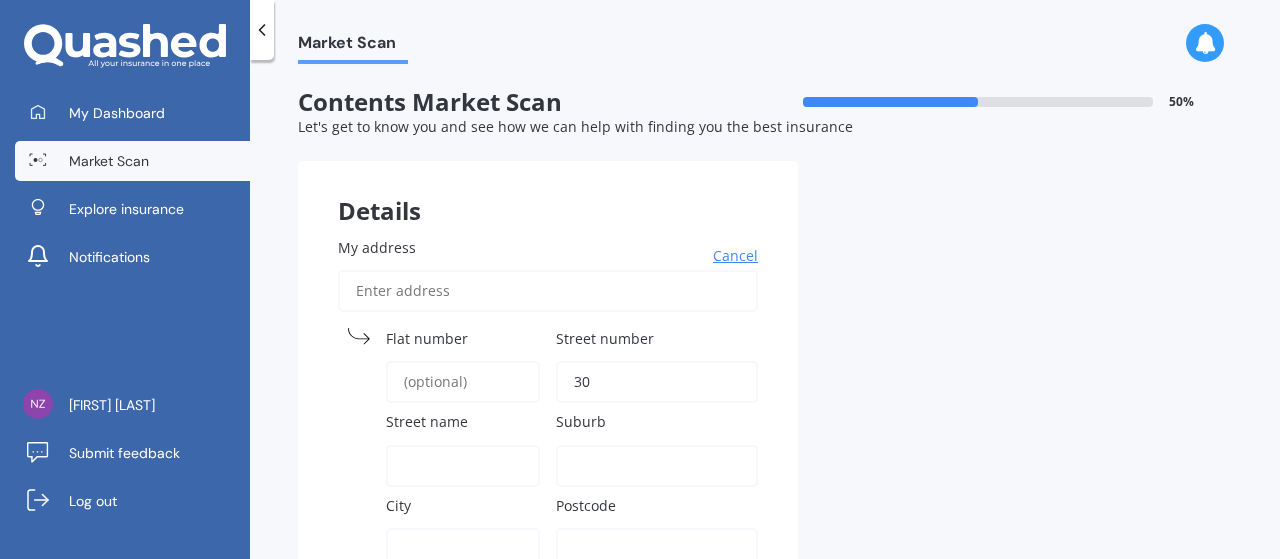 type on "[CITY]" 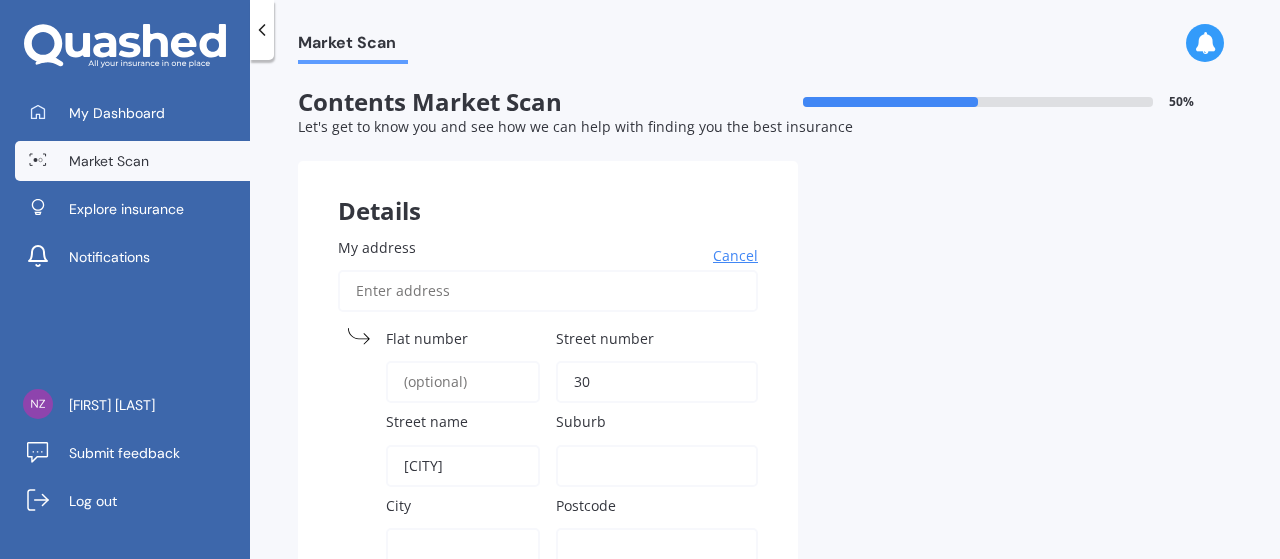 type on "[CITY]" 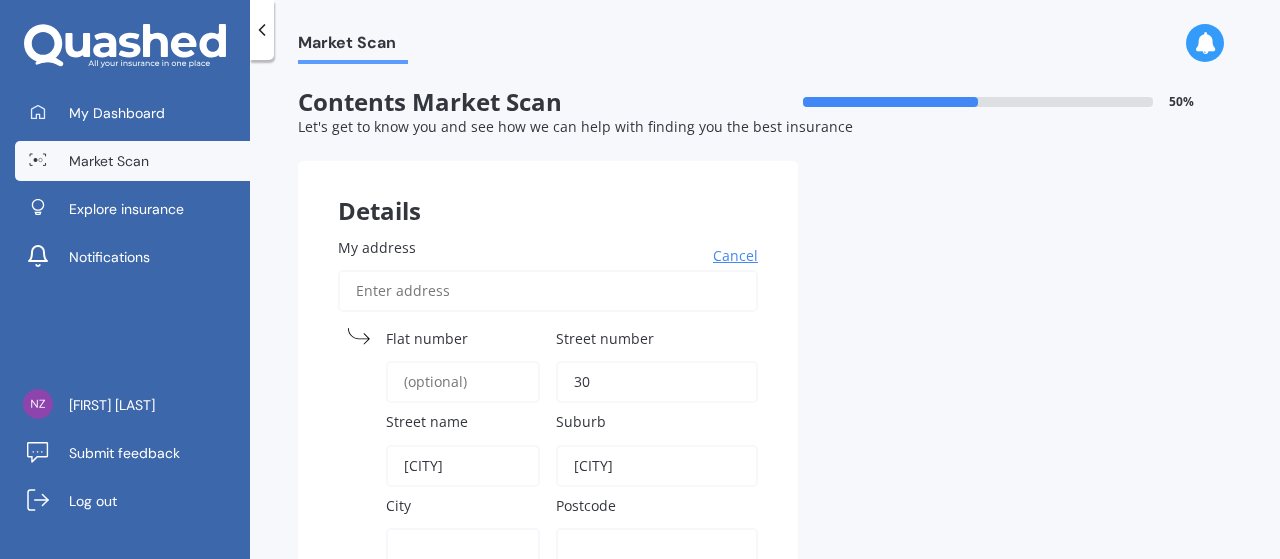 type on "[CITY]" 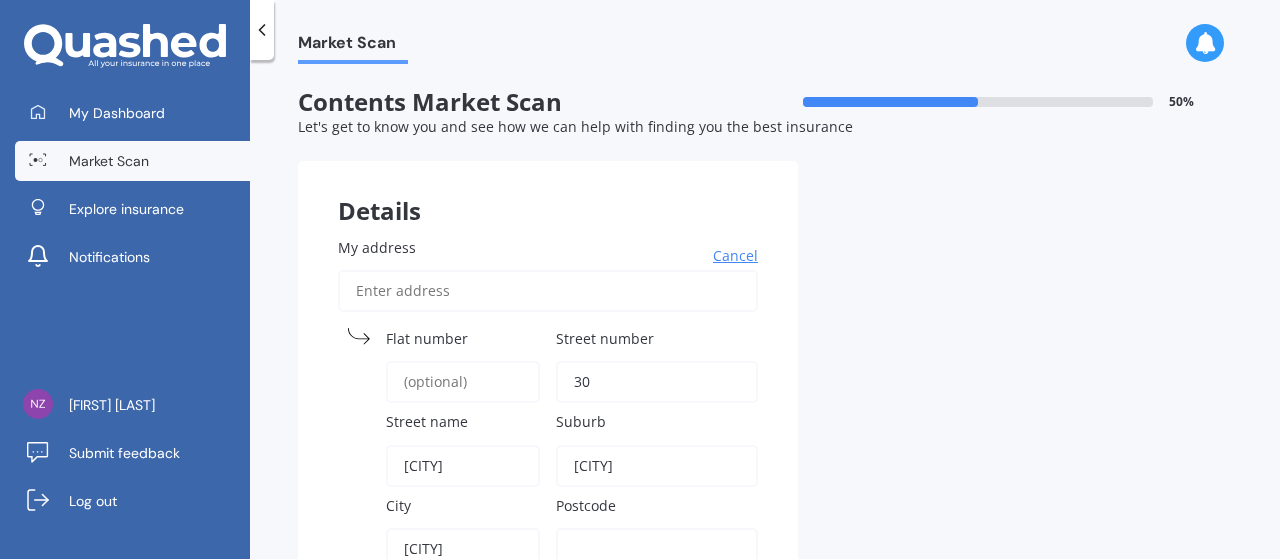 type on "[POSTAL_CODE]" 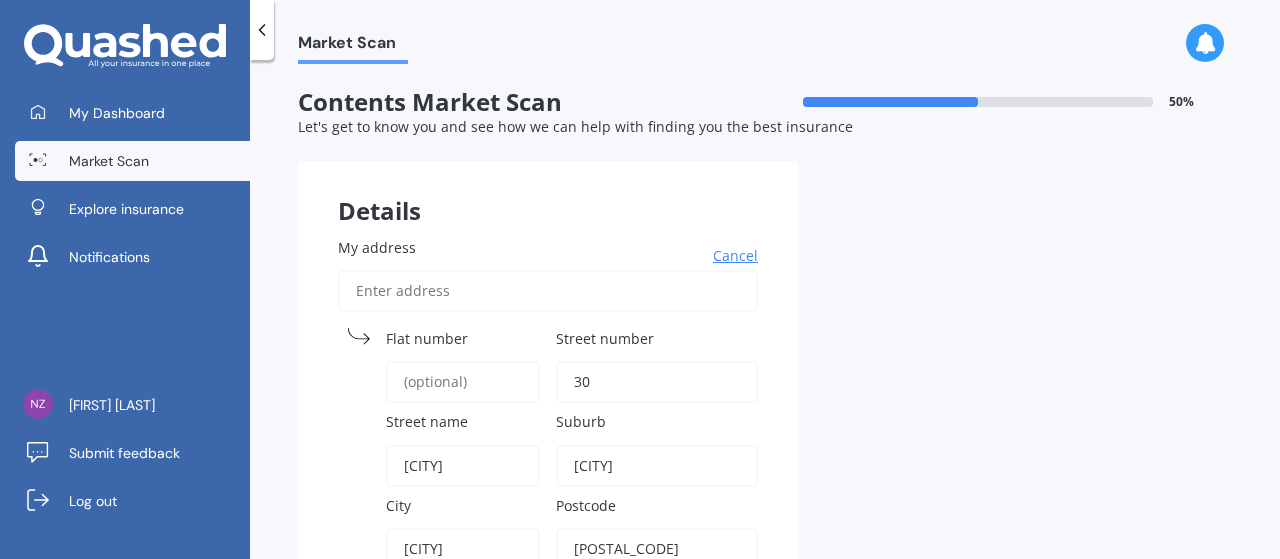 scroll, scrollTop: 8, scrollLeft: 0, axis: vertical 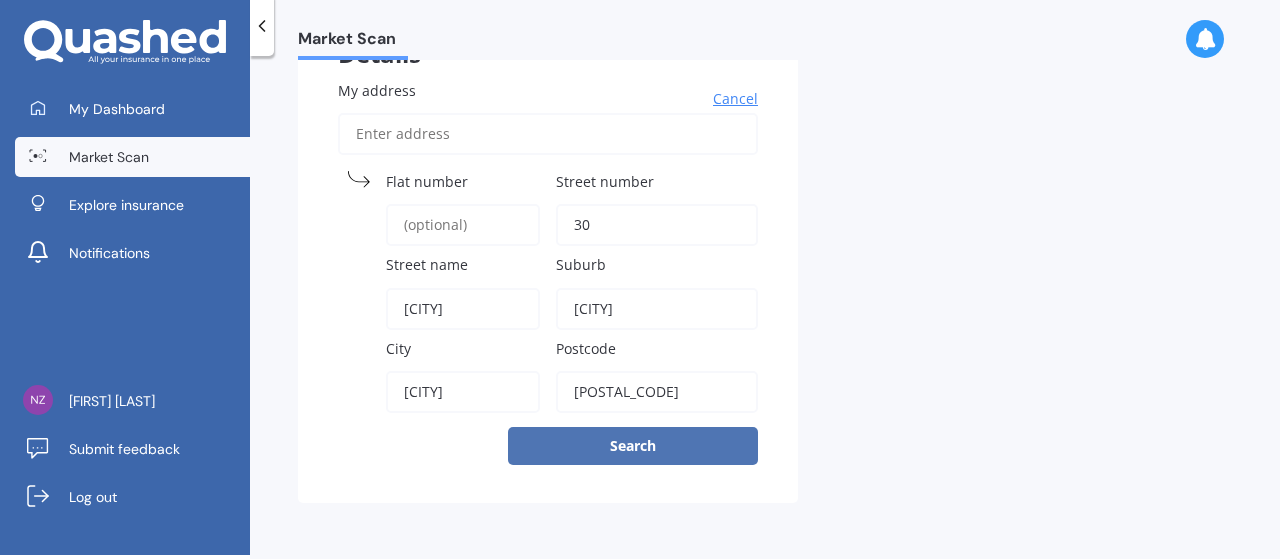 click on "Search" at bounding box center [633, 446] 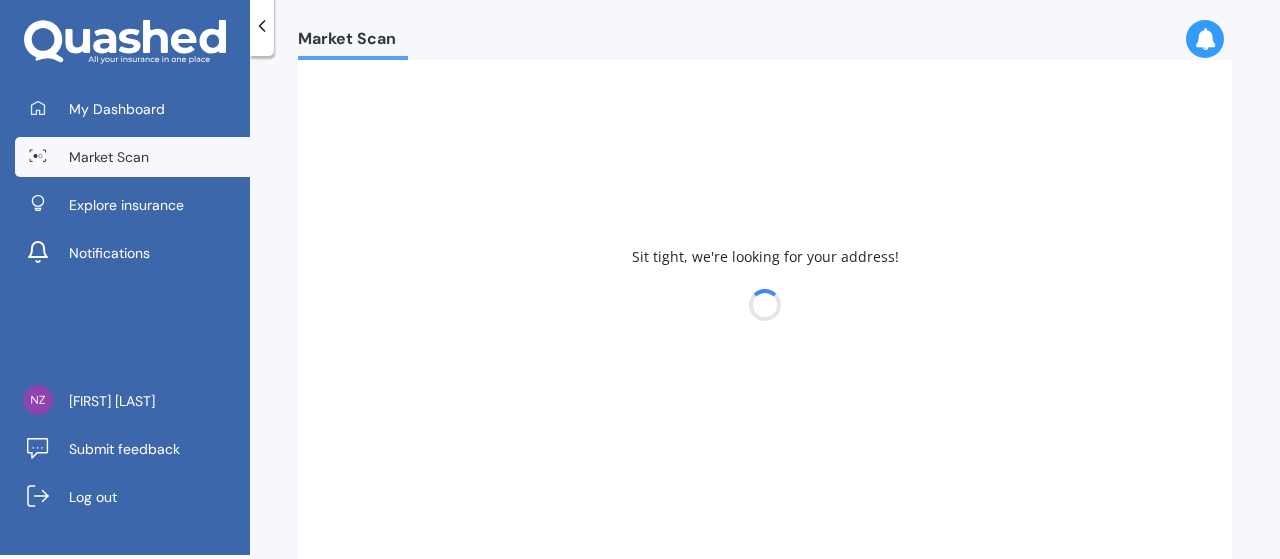 select on "10" 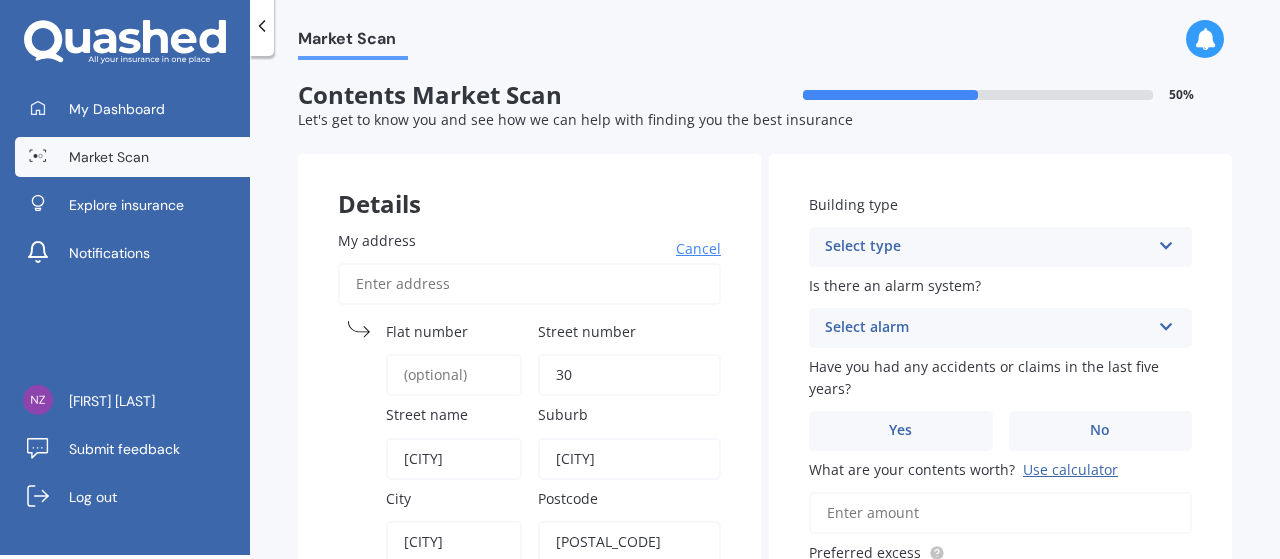 scroll, scrollTop: 0, scrollLeft: 0, axis: both 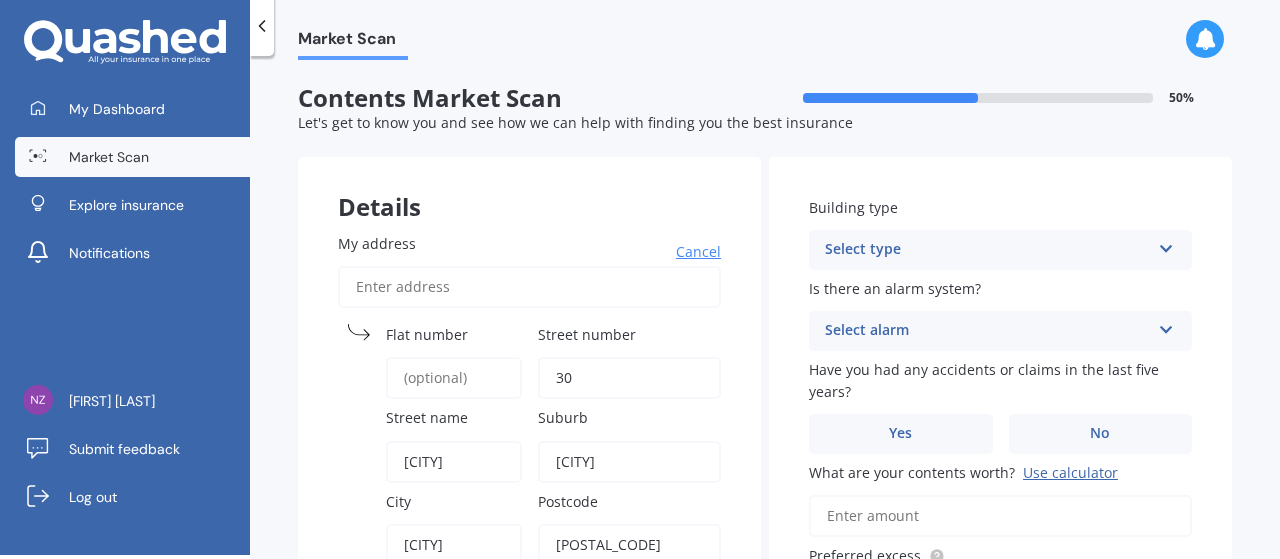 click on "Select type Freestanding Multi-unit (in a block of 6 or less) Multi-unit (in a block of 7-10)" at bounding box center [1000, 250] 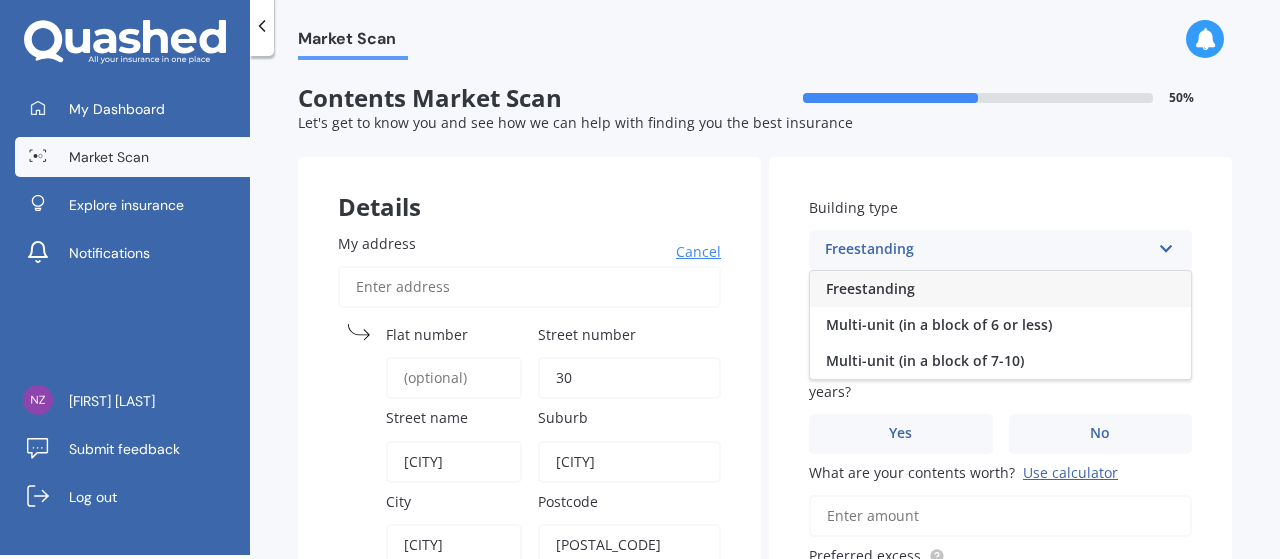 click on "Freestanding" at bounding box center [1000, 289] 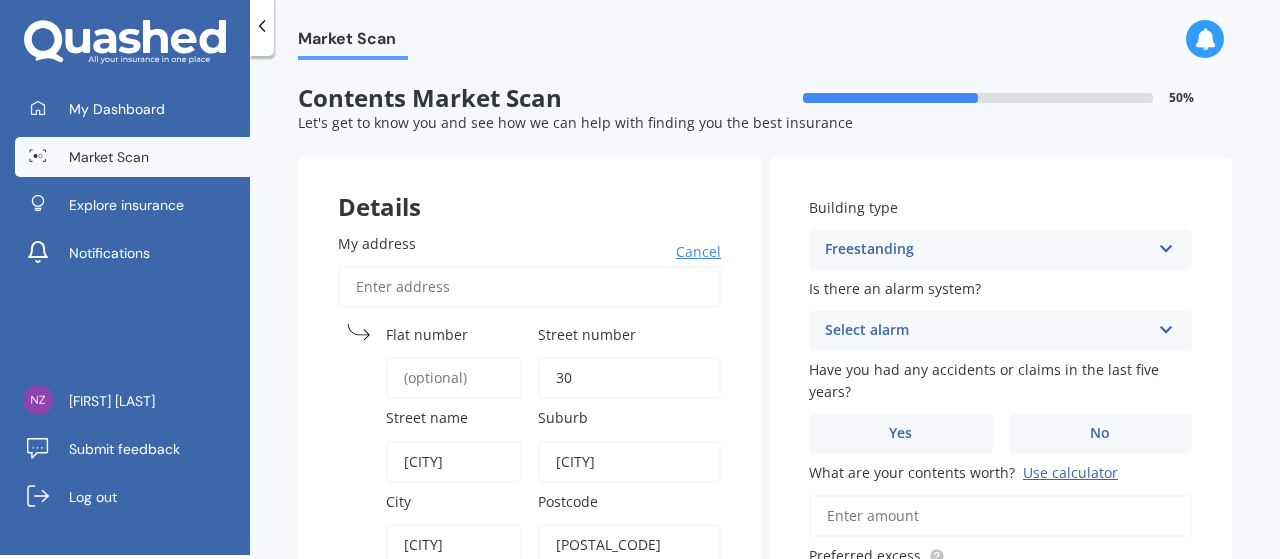 click on "Select alarm" at bounding box center [987, 331] 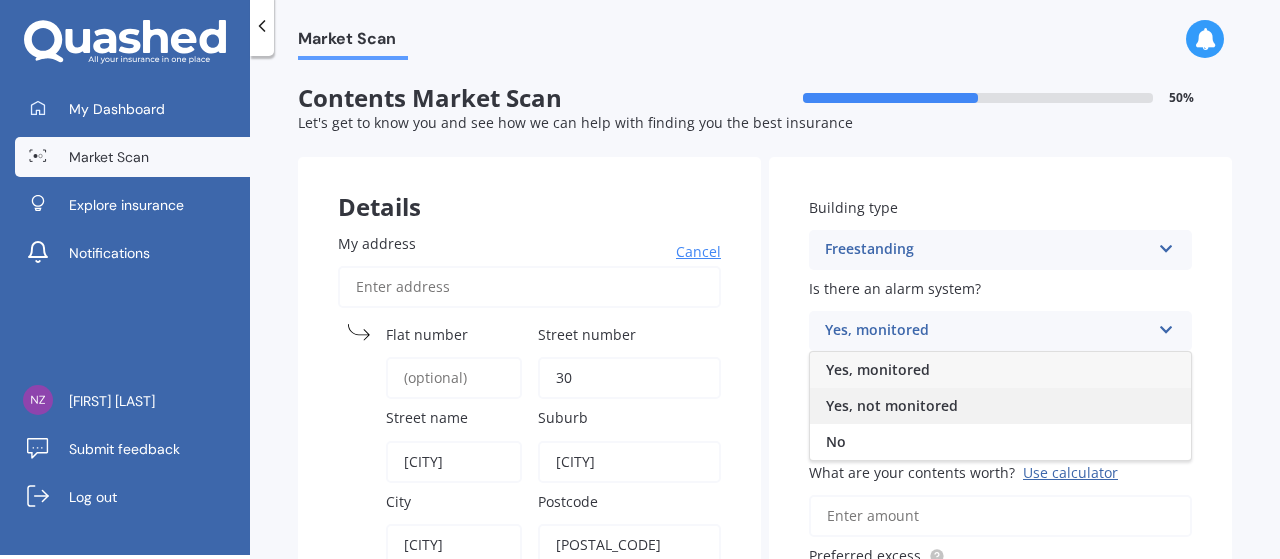click on "Yes, not monitored" at bounding box center (892, 405) 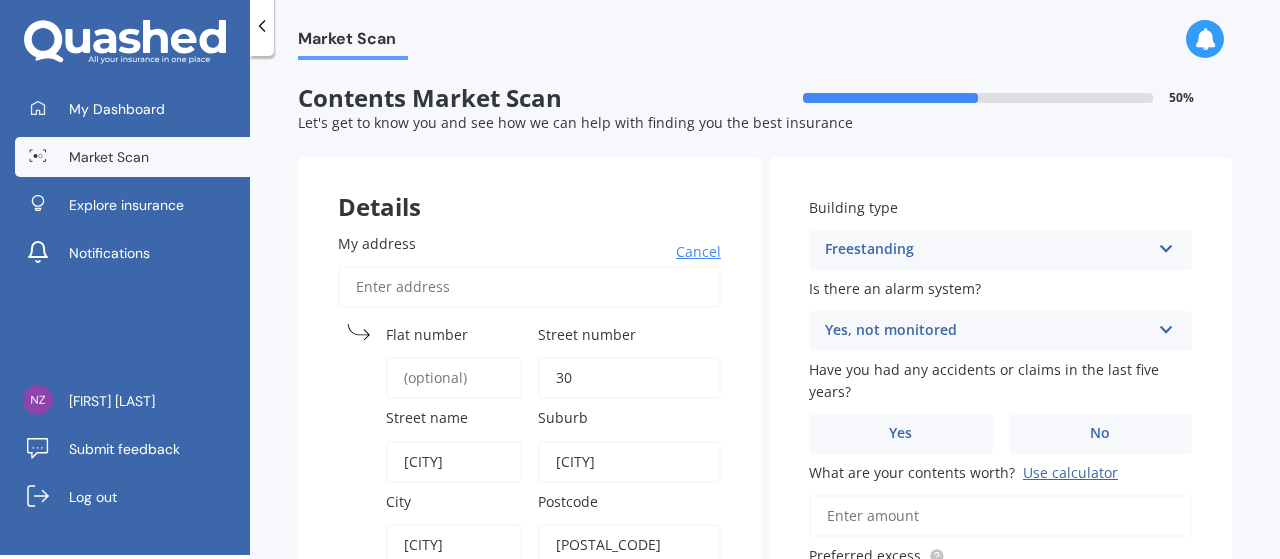 scroll, scrollTop: 100, scrollLeft: 0, axis: vertical 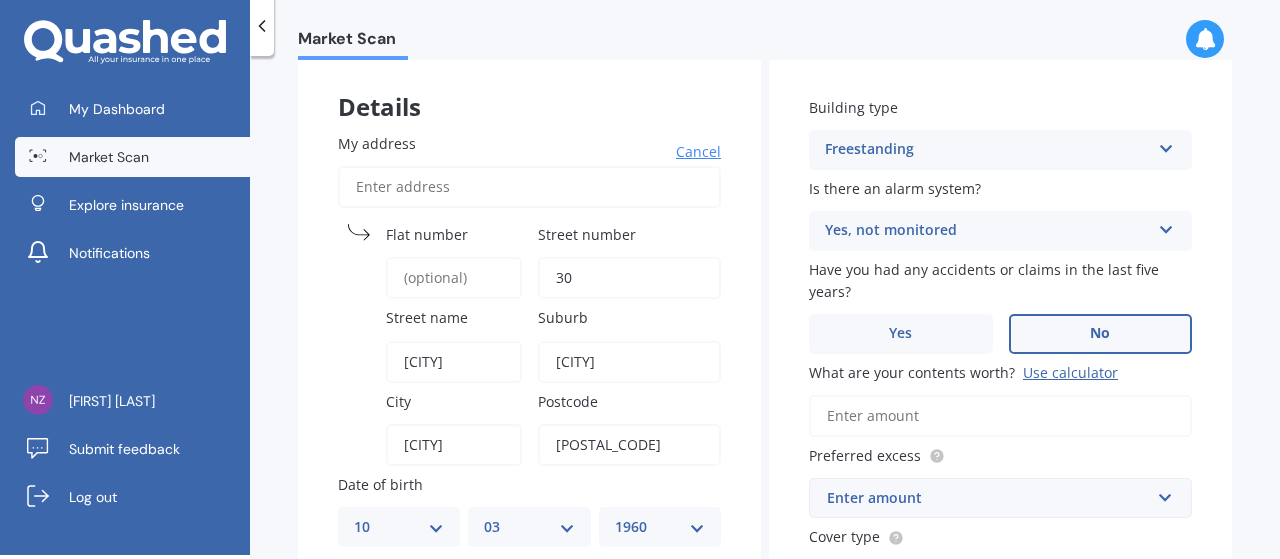 click on "No" at bounding box center (1101, 334) 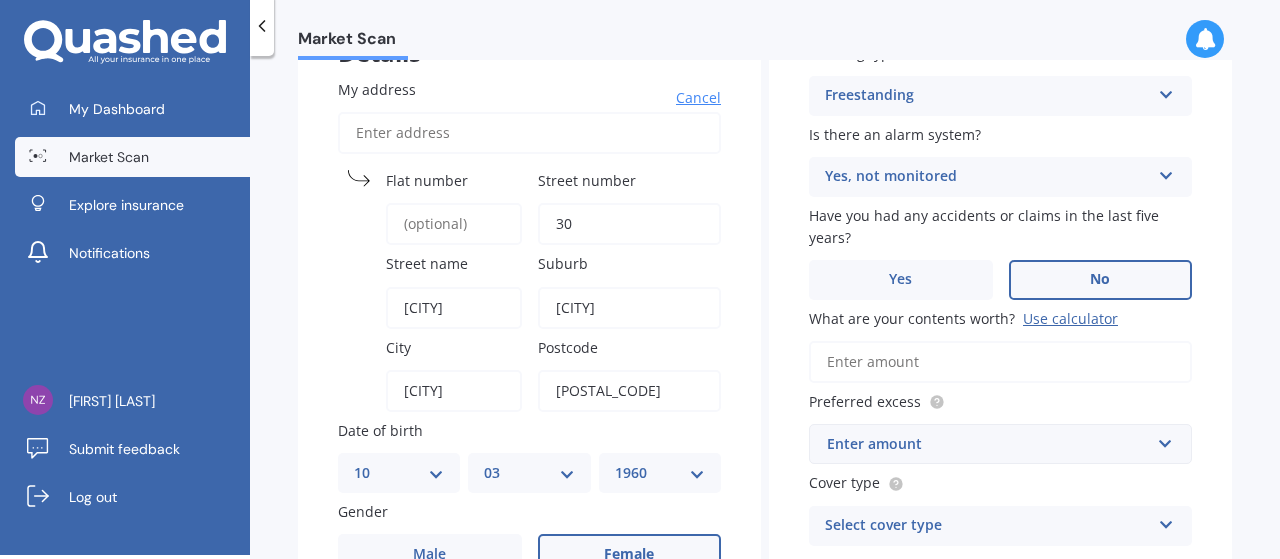 scroll, scrollTop: 200, scrollLeft: 0, axis: vertical 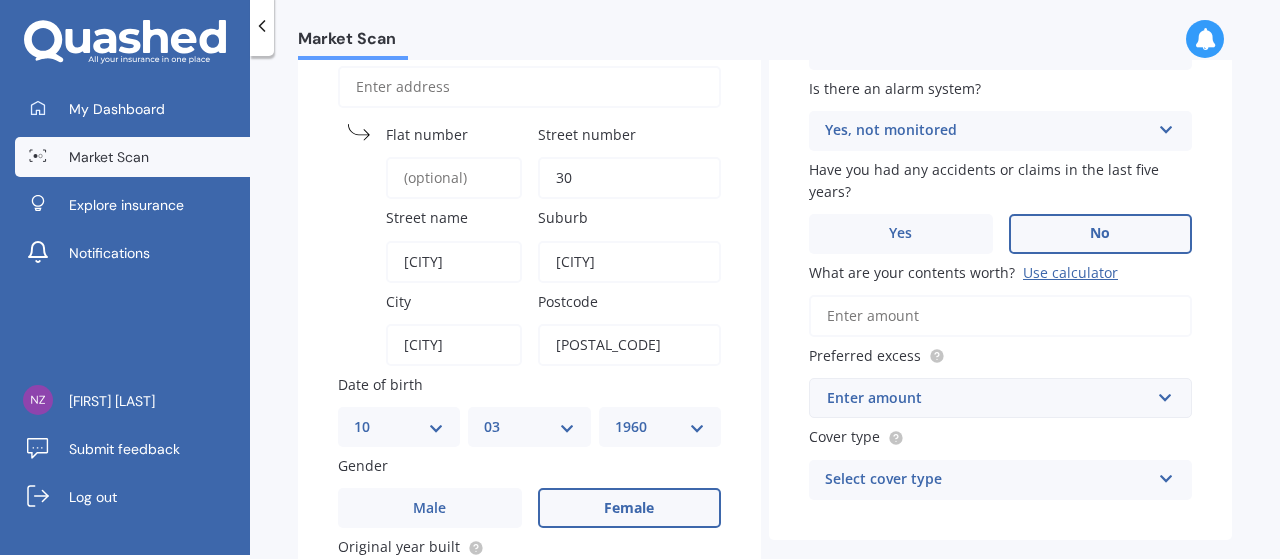 click on "What are your contents worth? Use calculator" at bounding box center (1000, 316) 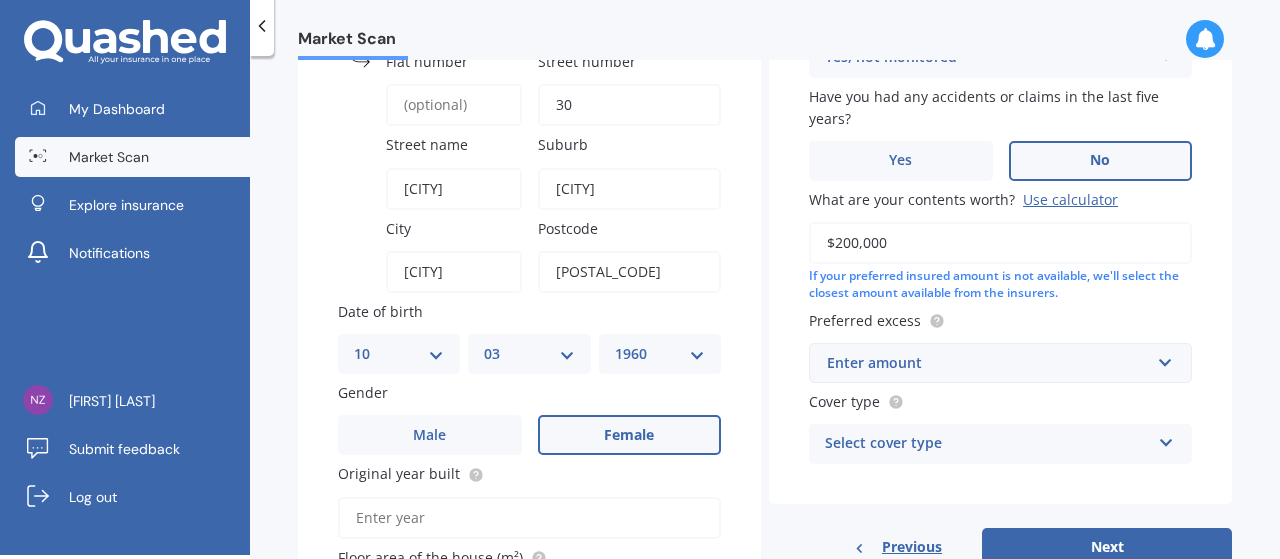 scroll, scrollTop: 300, scrollLeft: 0, axis: vertical 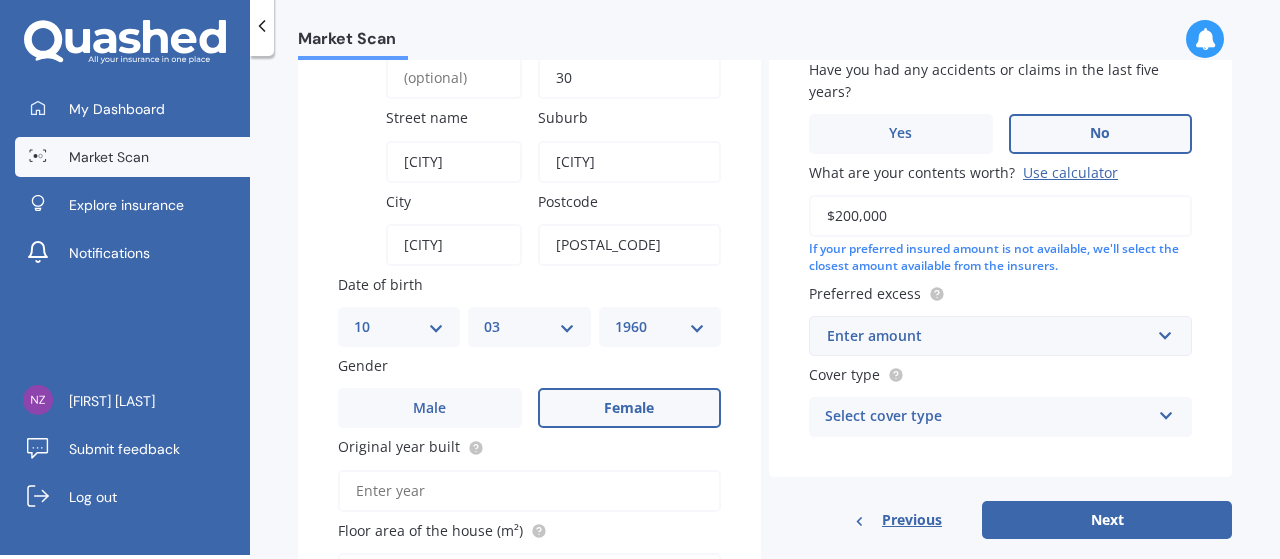 type on "$200,000" 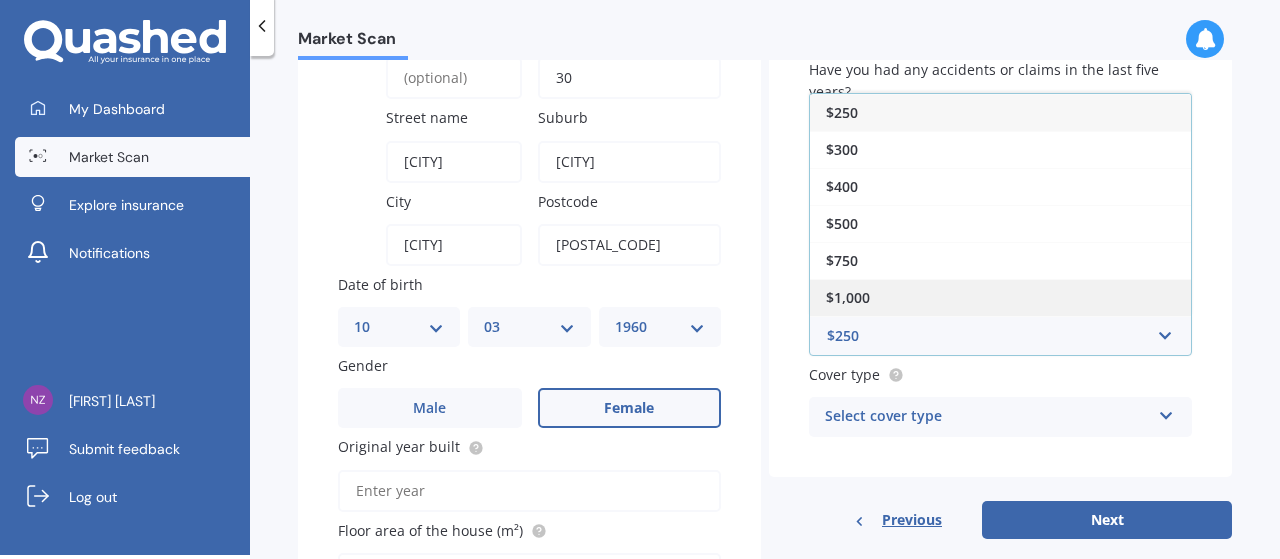 click on "$1,000" at bounding box center (1000, 297) 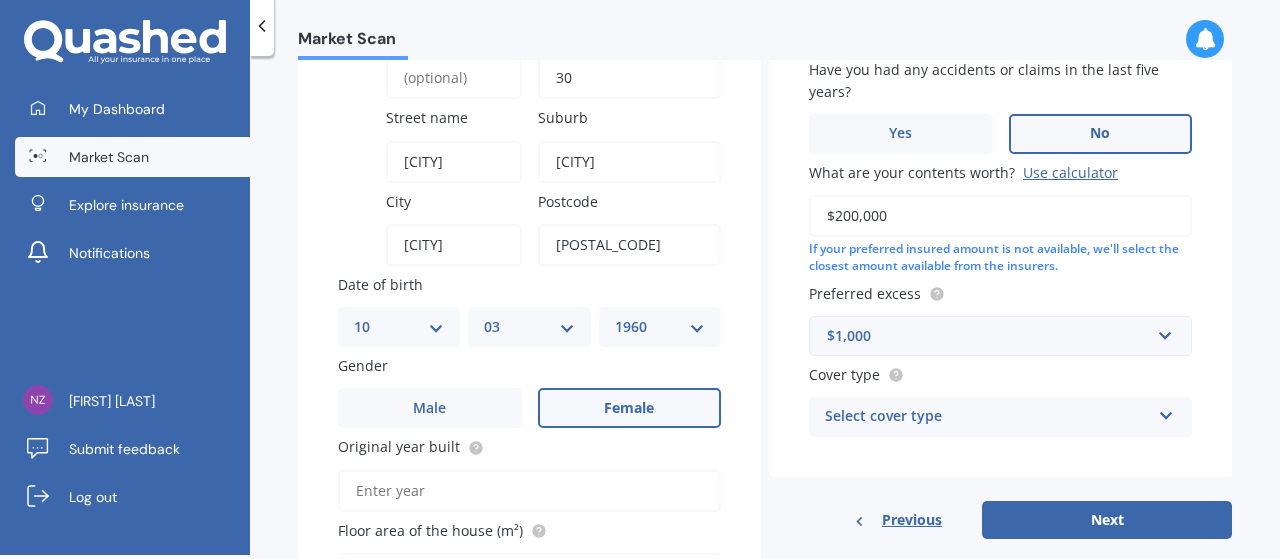 click on "Select cover type" at bounding box center [987, 417] 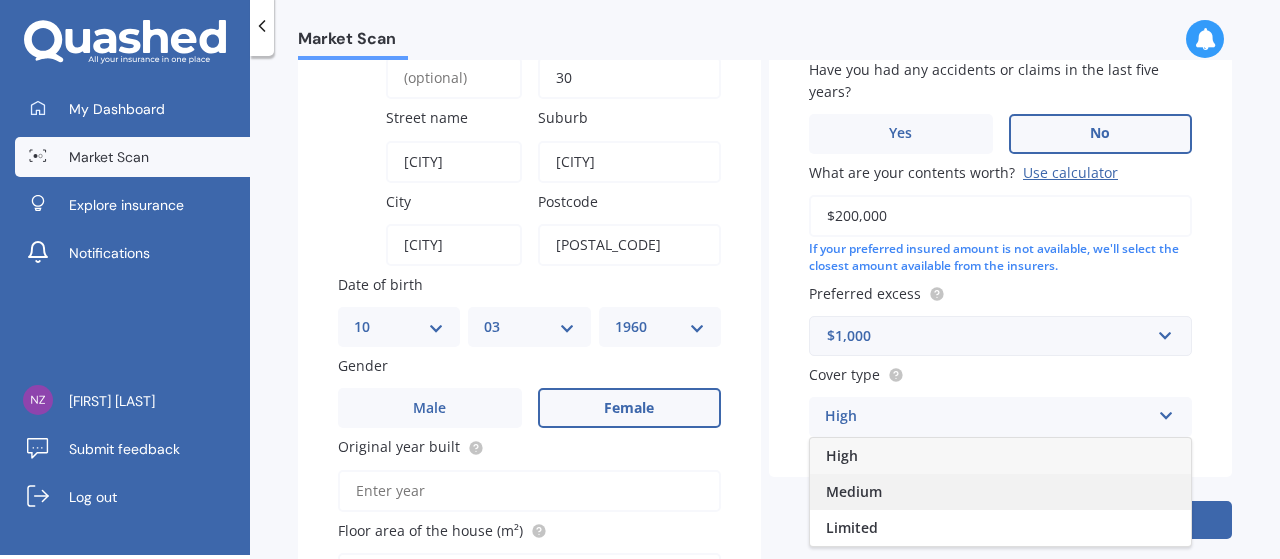 click on "Medium" at bounding box center [1000, 492] 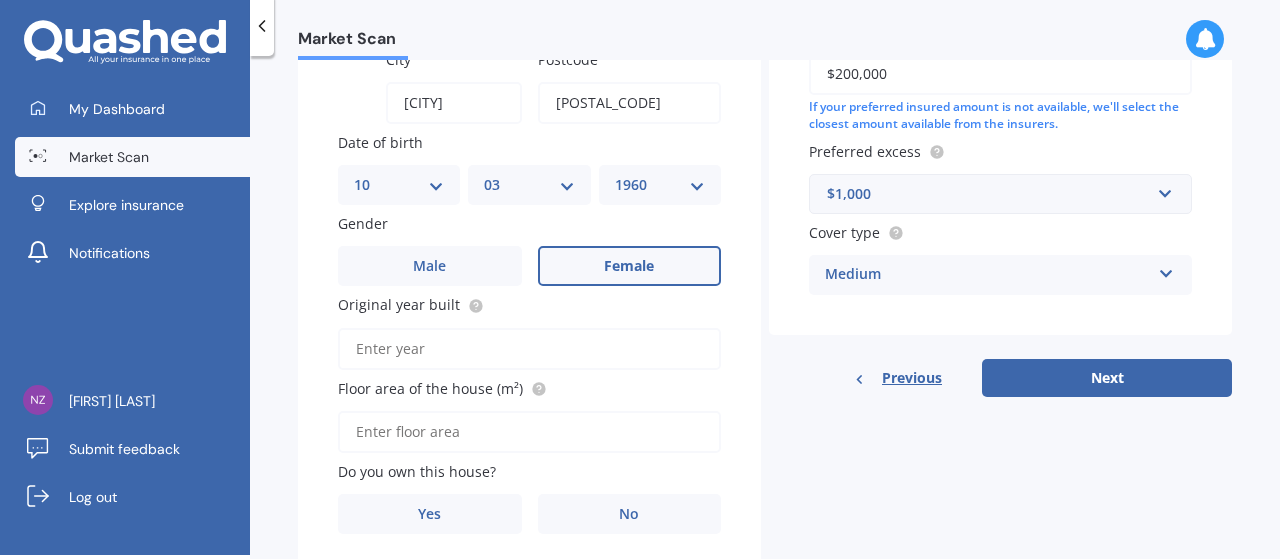 scroll, scrollTop: 500, scrollLeft: 0, axis: vertical 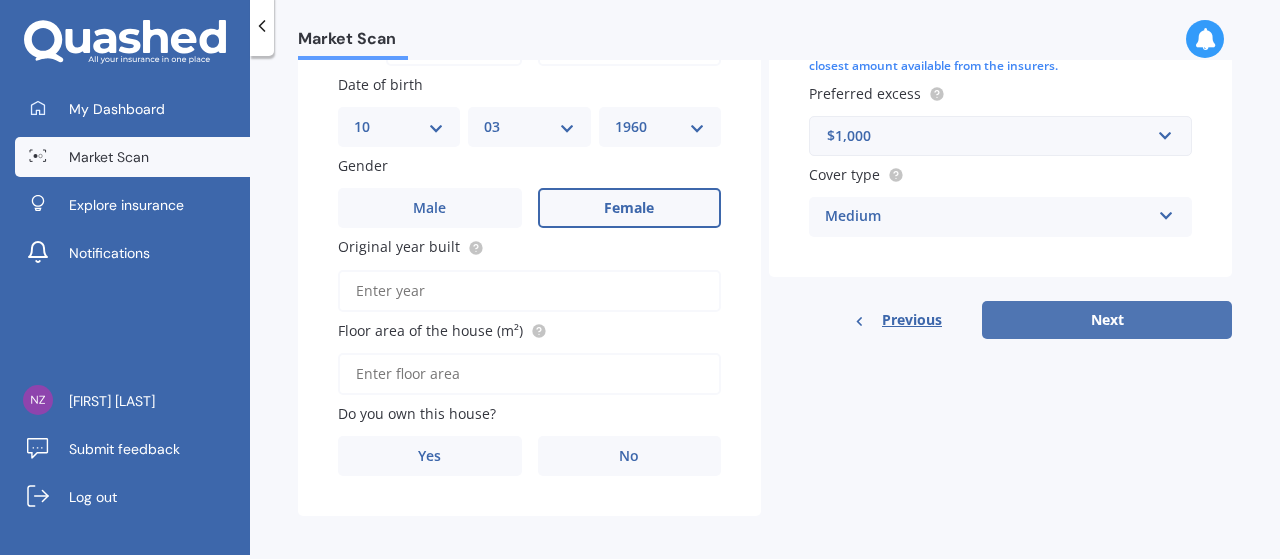click on "Next" at bounding box center (1107, 320) 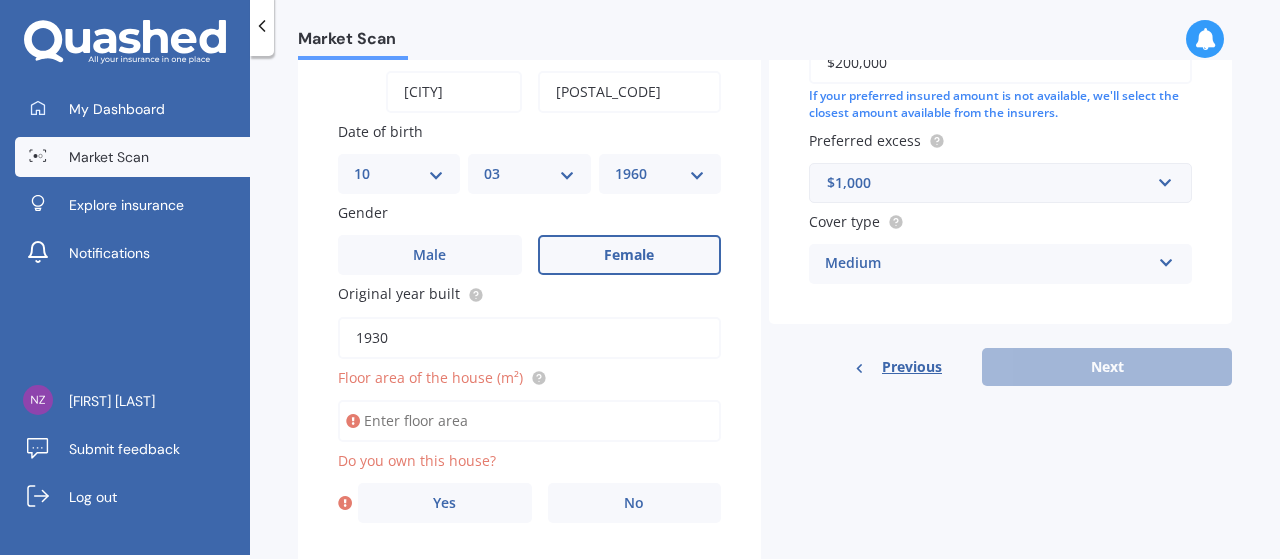 scroll, scrollTop: 516, scrollLeft: 0, axis: vertical 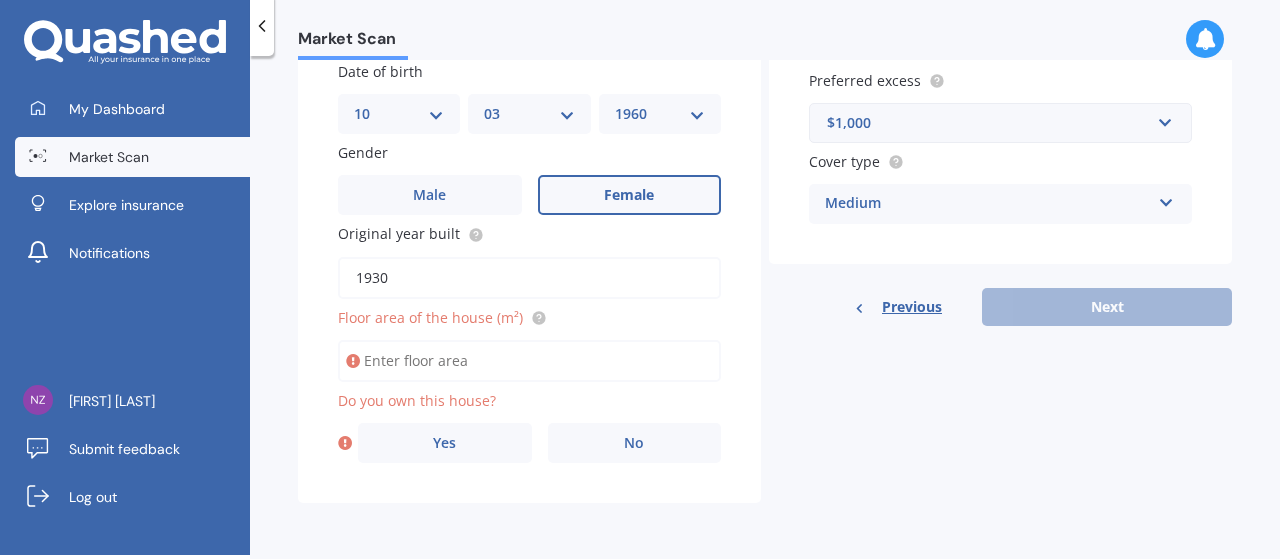 type on "1930" 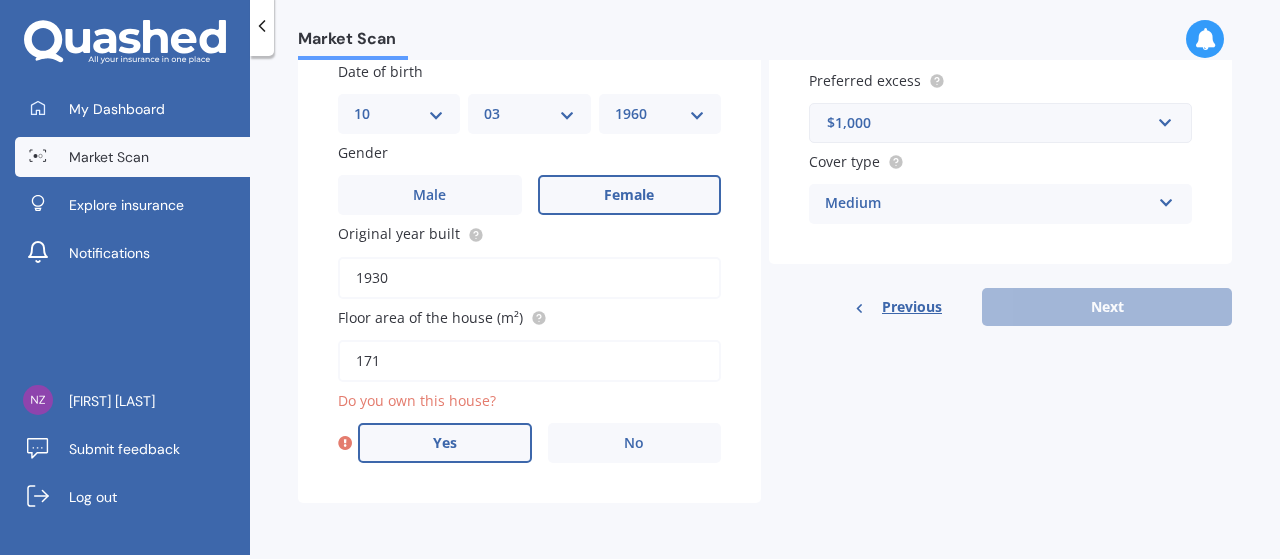 type on "171" 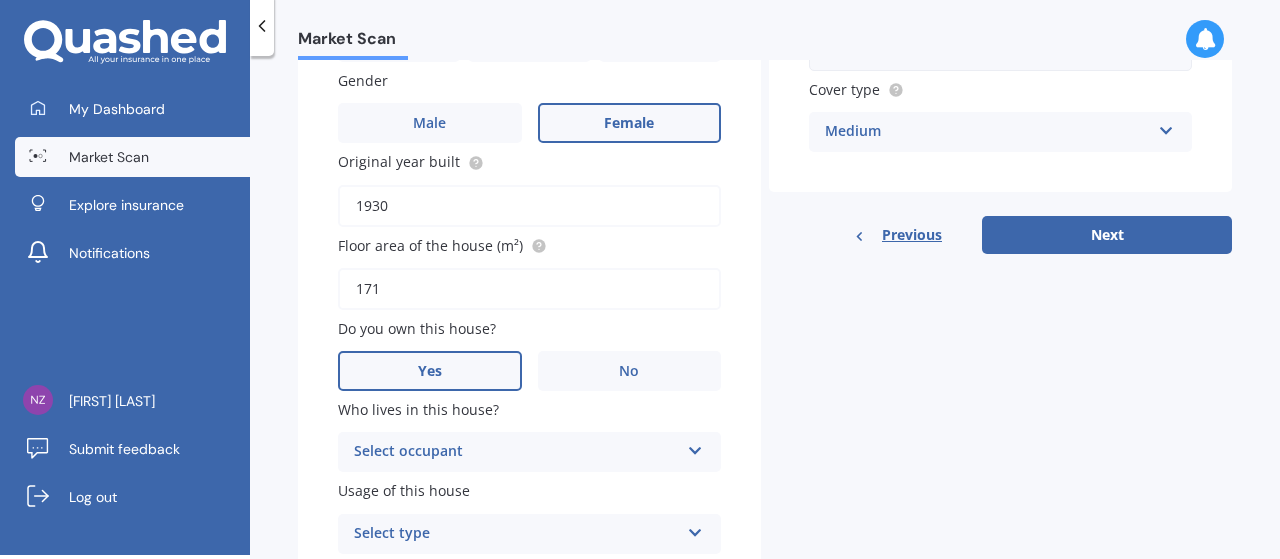 scroll, scrollTop: 616, scrollLeft: 0, axis: vertical 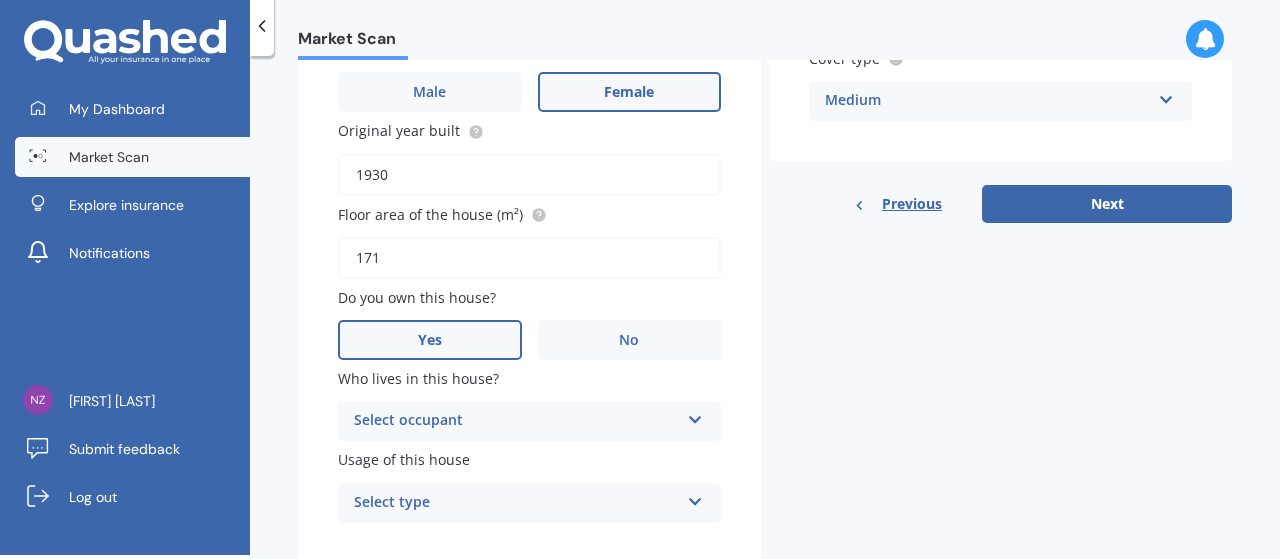 click on "Select occupant" at bounding box center (516, 421) 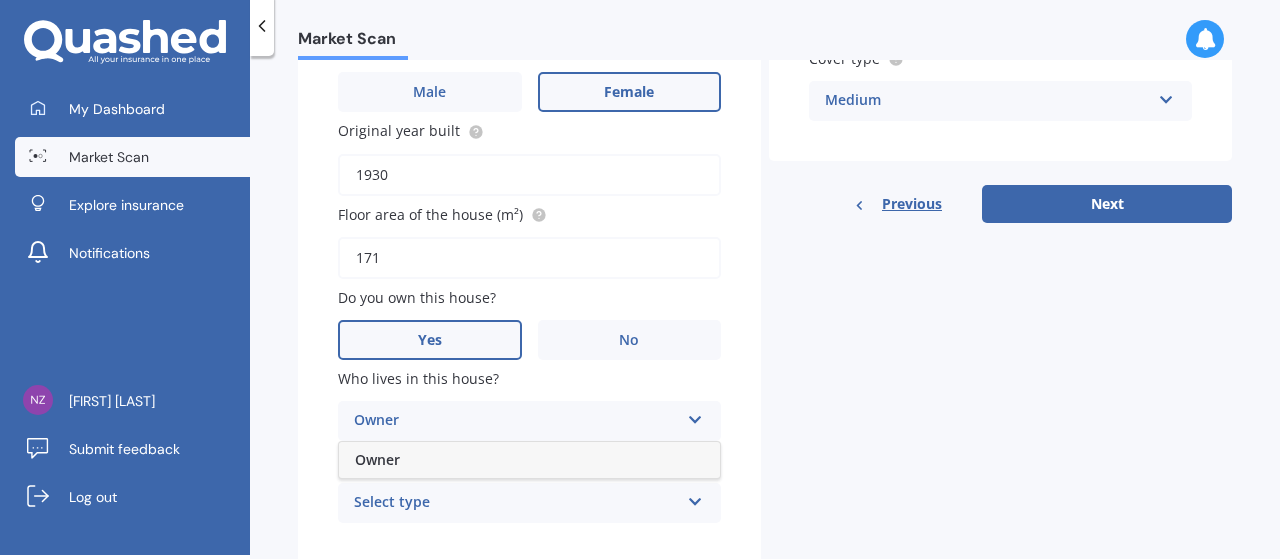 click on "Owner" at bounding box center [529, 460] 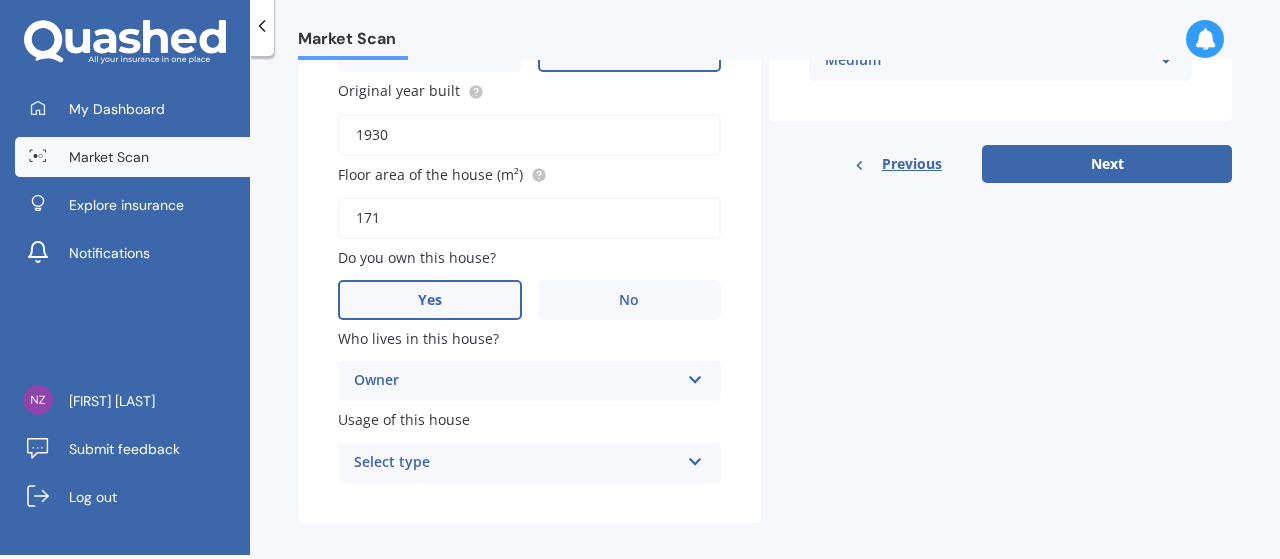 scroll, scrollTop: 678, scrollLeft: 0, axis: vertical 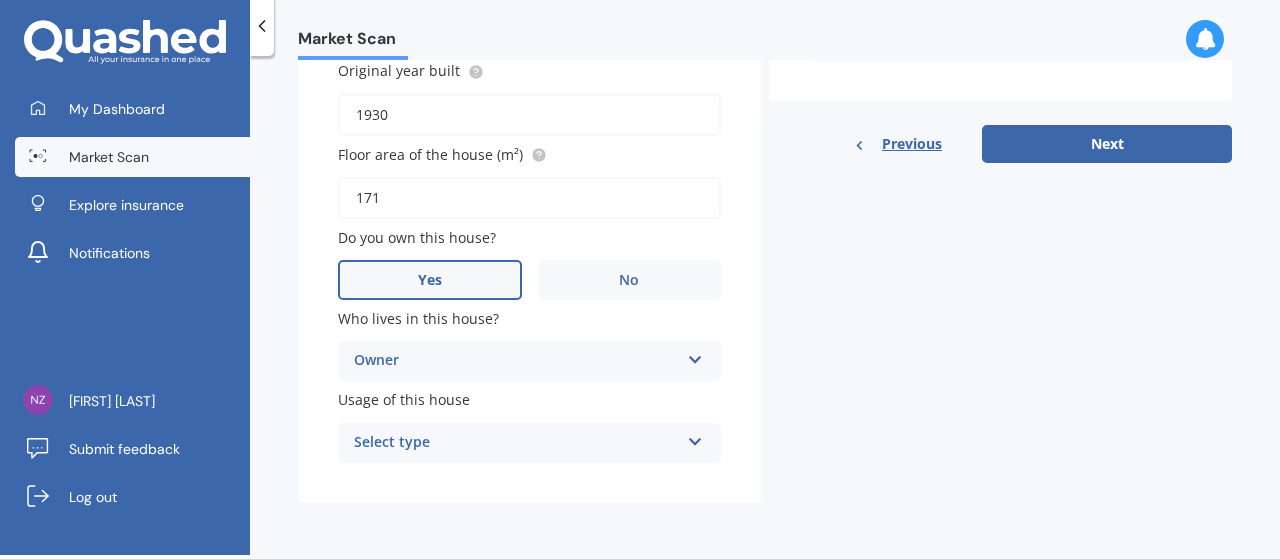 click on "Select type" at bounding box center [516, 443] 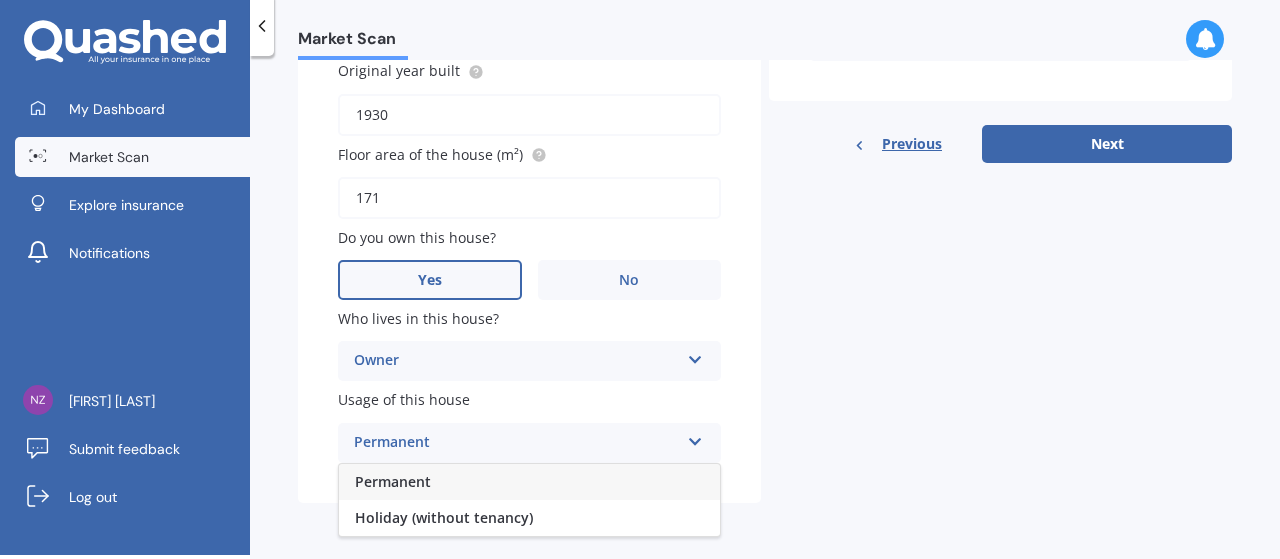 click on "Permanent" at bounding box center (529, 482) 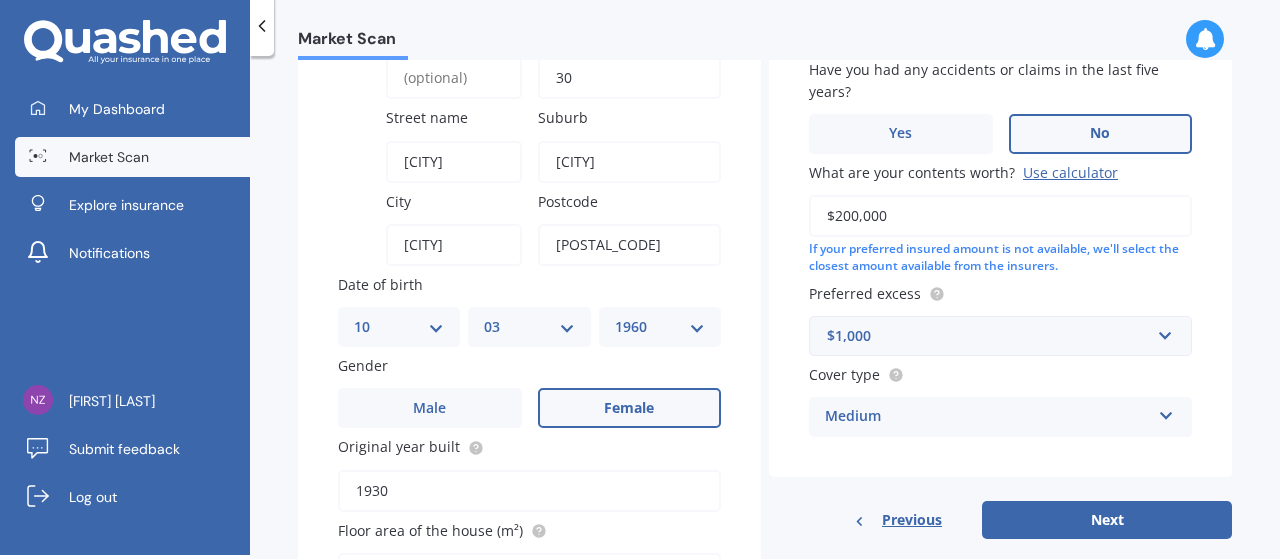 scroll, scrollTop: 600, scrollLeft: 0, axis: vertical 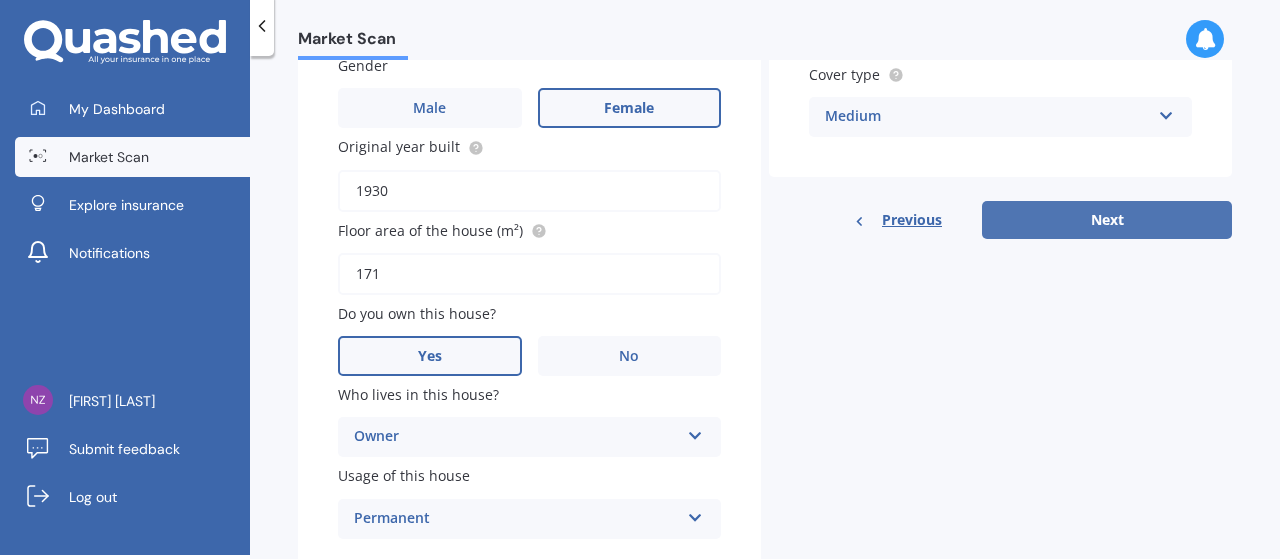 click on "Next" at bounding box center (1107, 220) 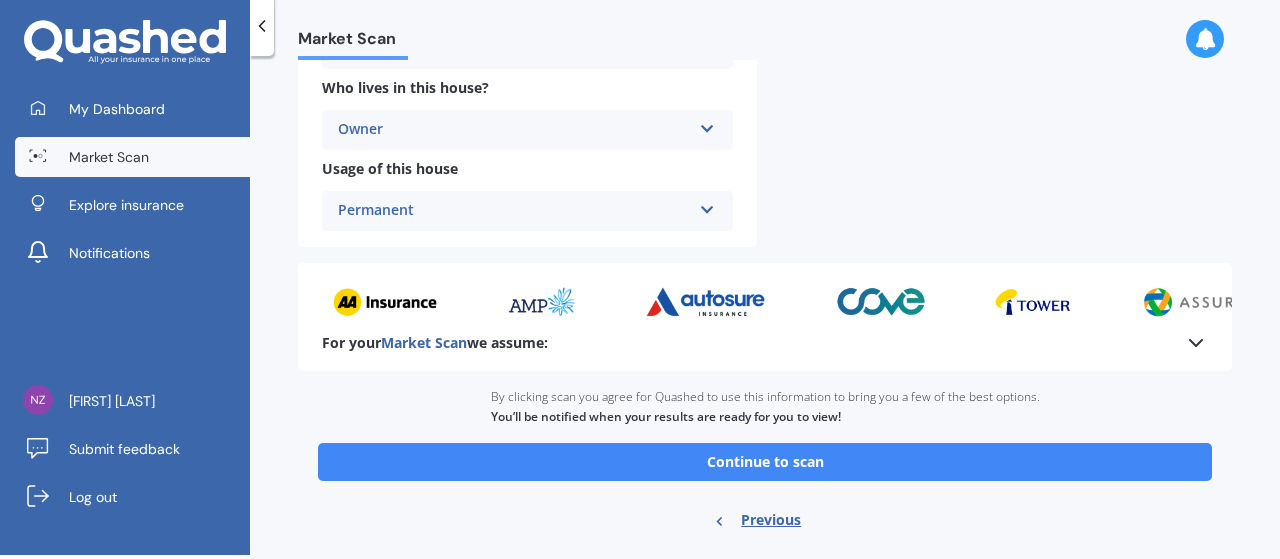 scroll, scrollTop: 807, scrollLeft: 0, axis: vertical 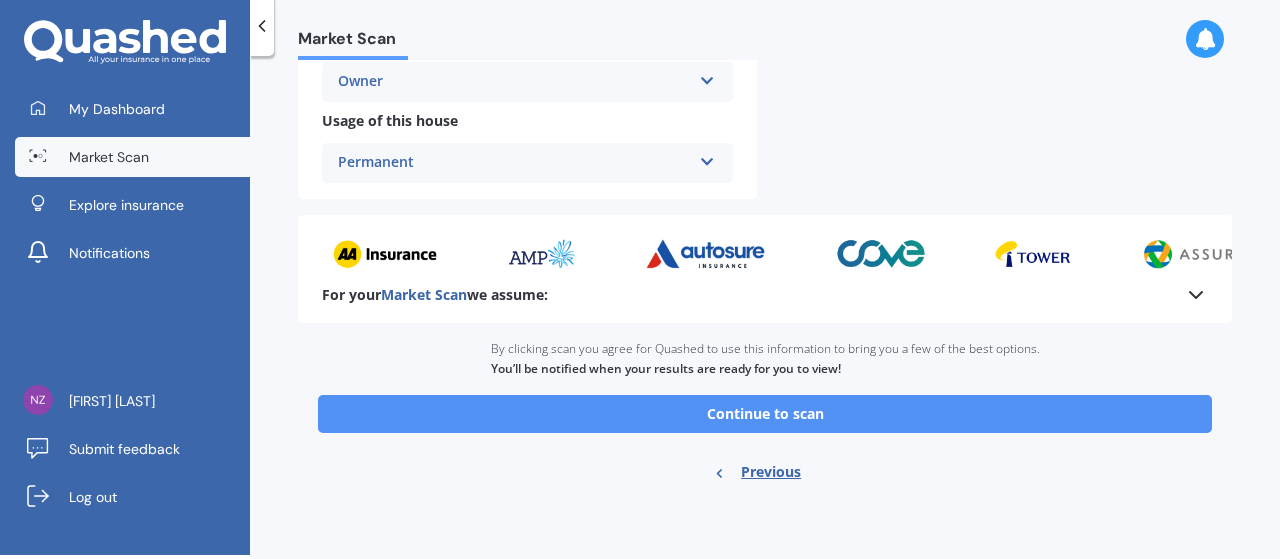 click on "Continue to scan" at bounding box center [765, 414] 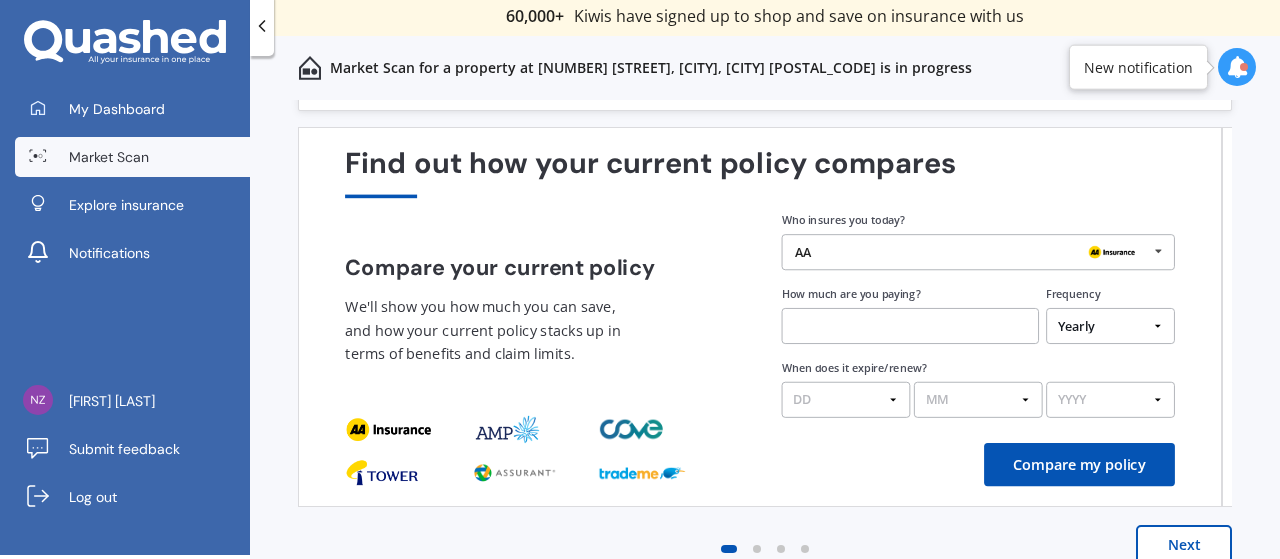 scroll, scrollTop: 86, scrollLeft: 0, axis: vertical 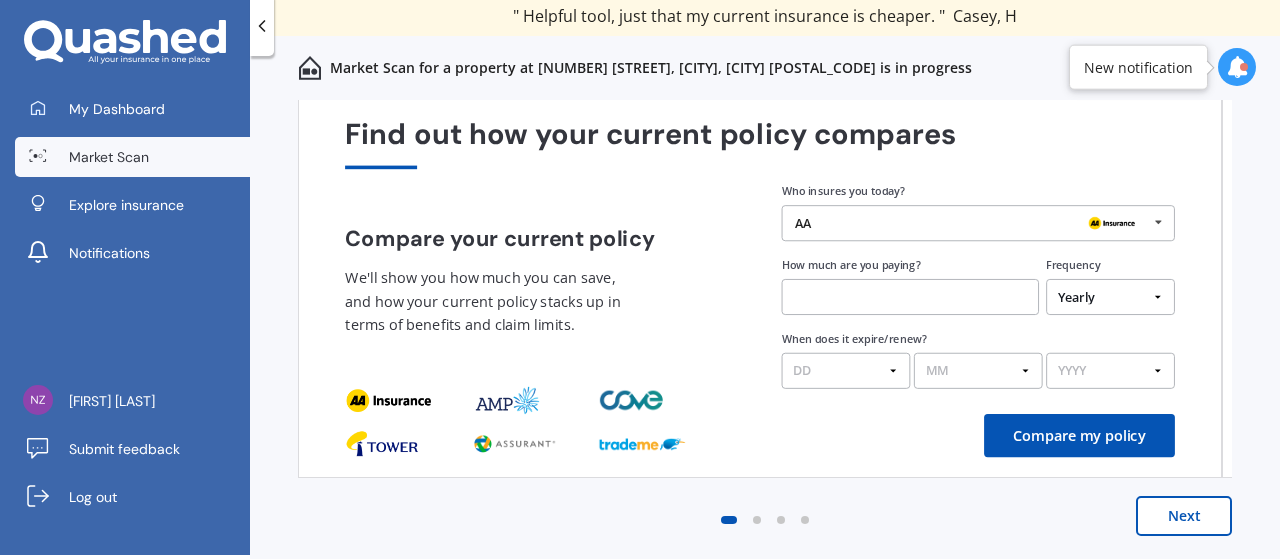 click on "AA" at bounding box center (971, 223) 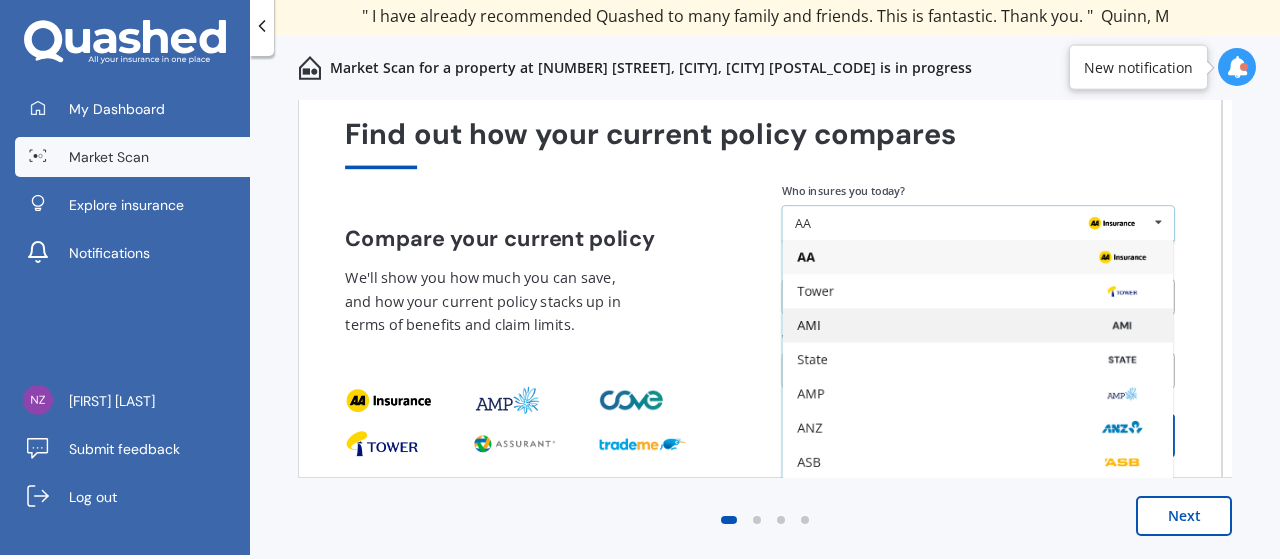 click on "AMI" at bounding box center [808, 326] 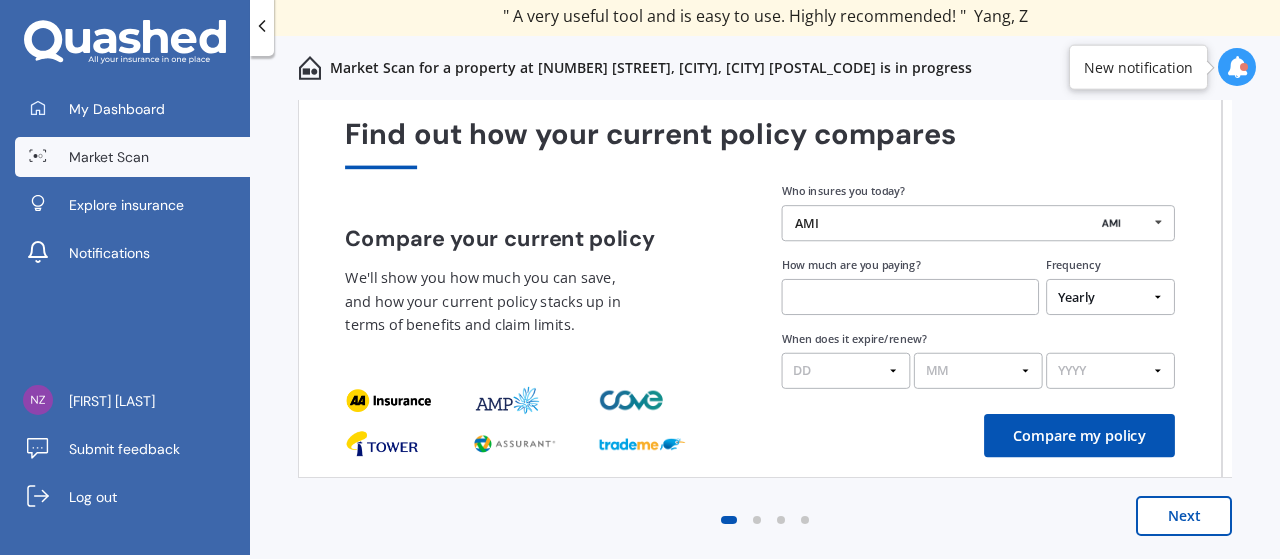click at bounding box center (910, 297) 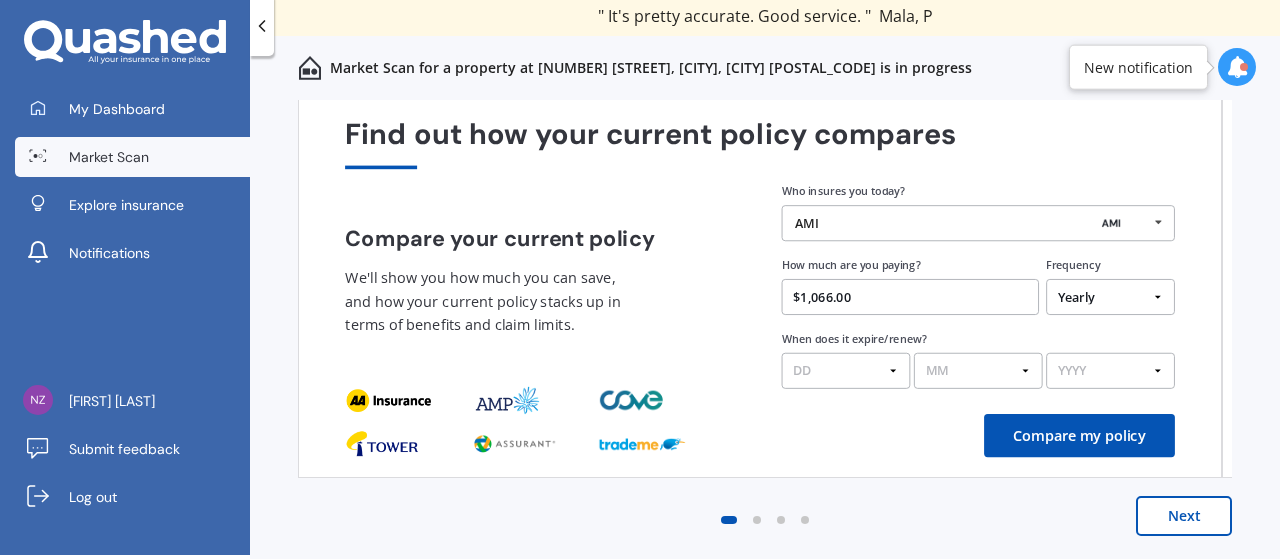 type on "$1,066.00" 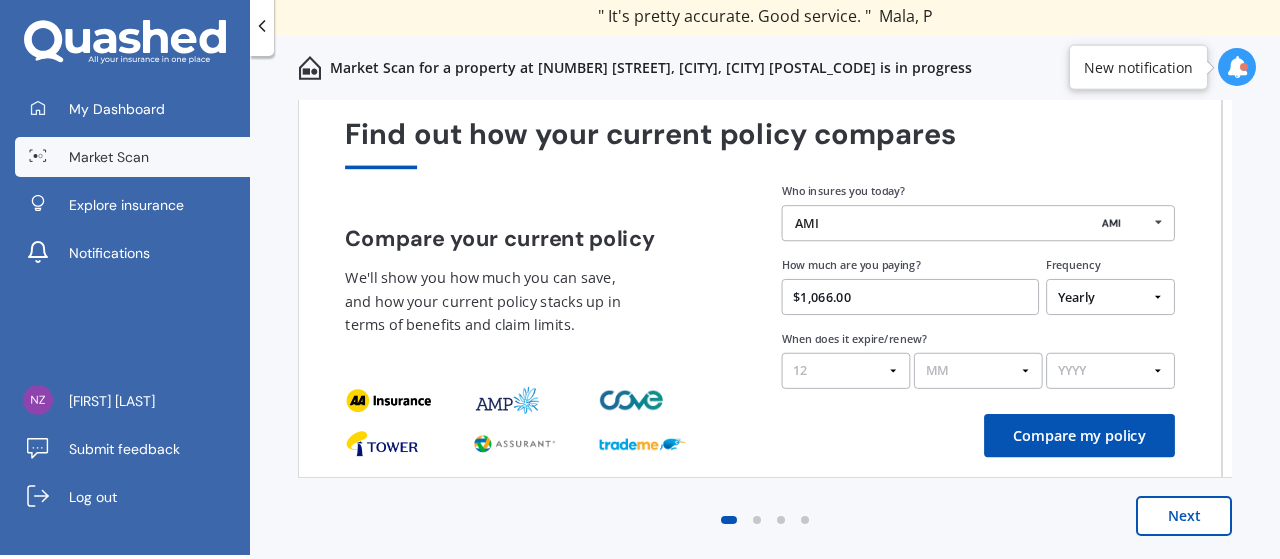 click on "DD 01 02 03 04 05 06 07 08 09 10 11 12 13 14 15 16 17 18 19 20 21 22 23 24 25 26 27 28 29 30 31" at bounding box center [846, 371] 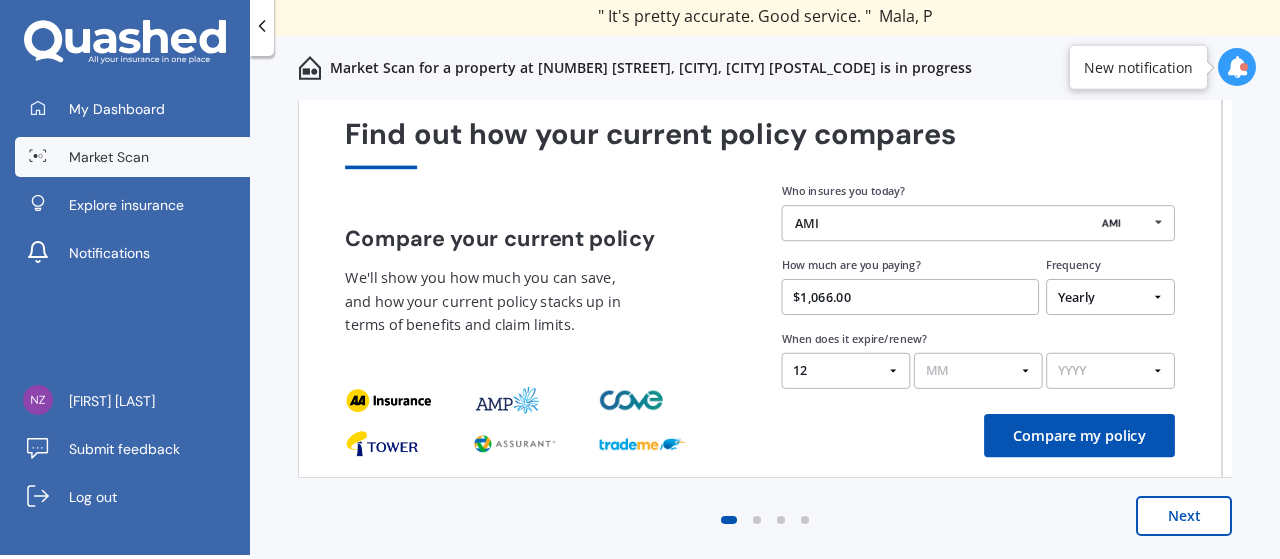 click on "MM 01 02 03 04 05 06 07 08 09 10 11 12" at bounding box center [978, 371] 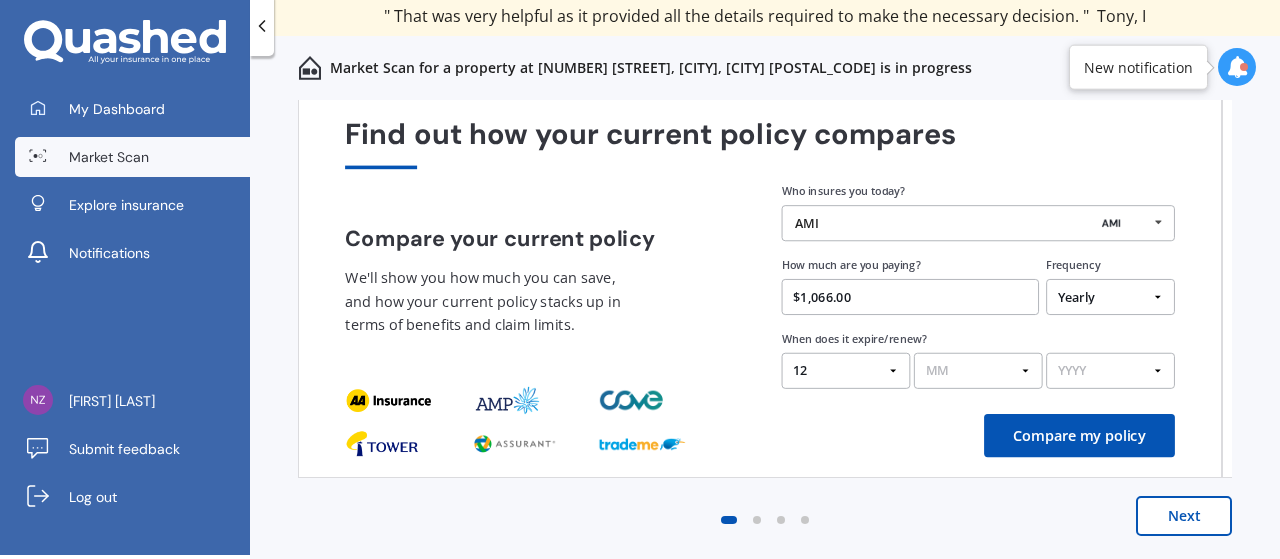 select on "10" 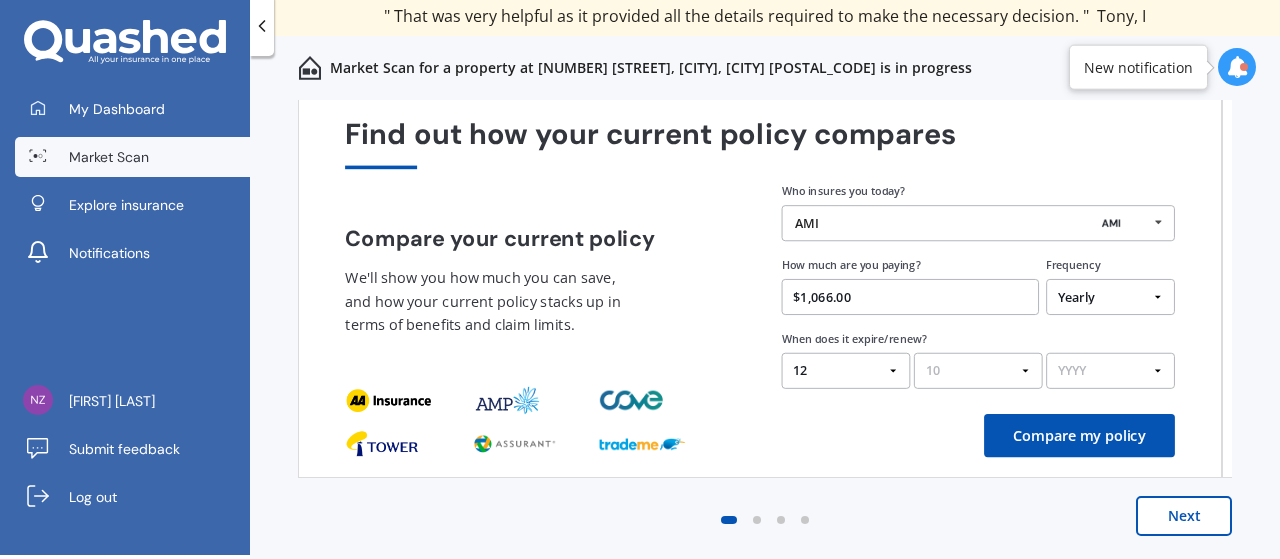 click on "MM 01 02 03 04 05 06 07 08 09 10 11 12" at bounding box center [978, 371] 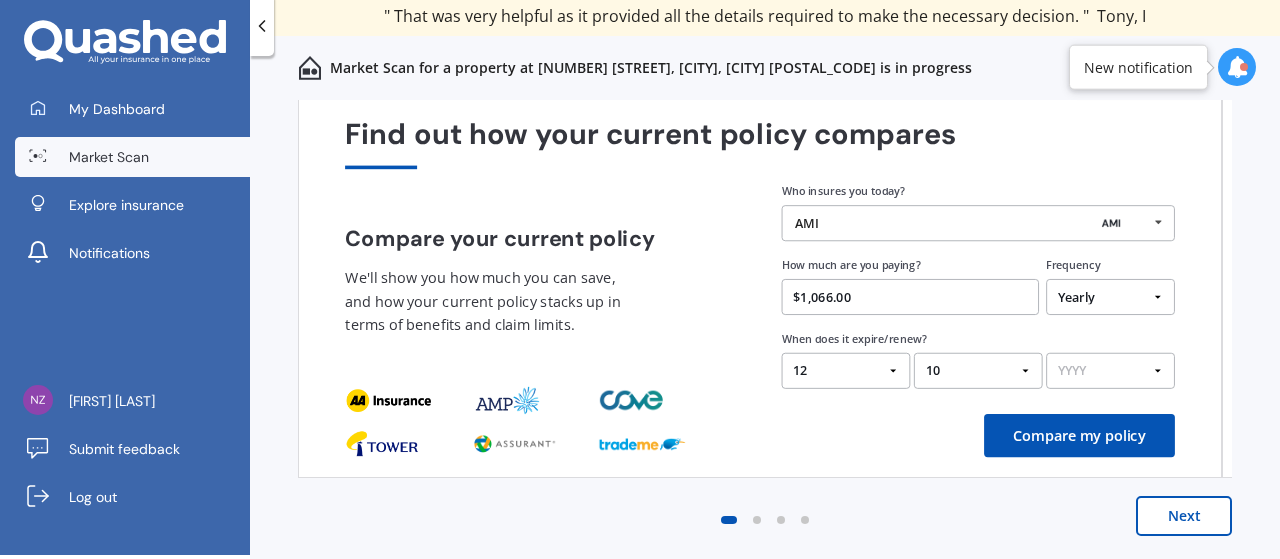 click on "YYYY 2026 2025 2024" at bounding box center (1110, 371) 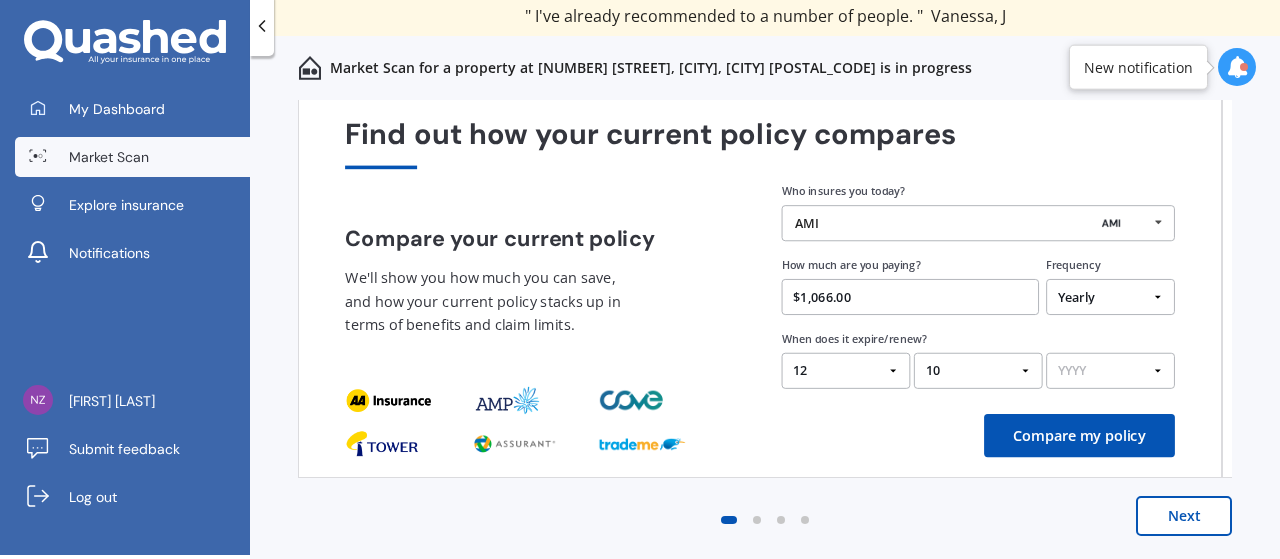select on "2025" 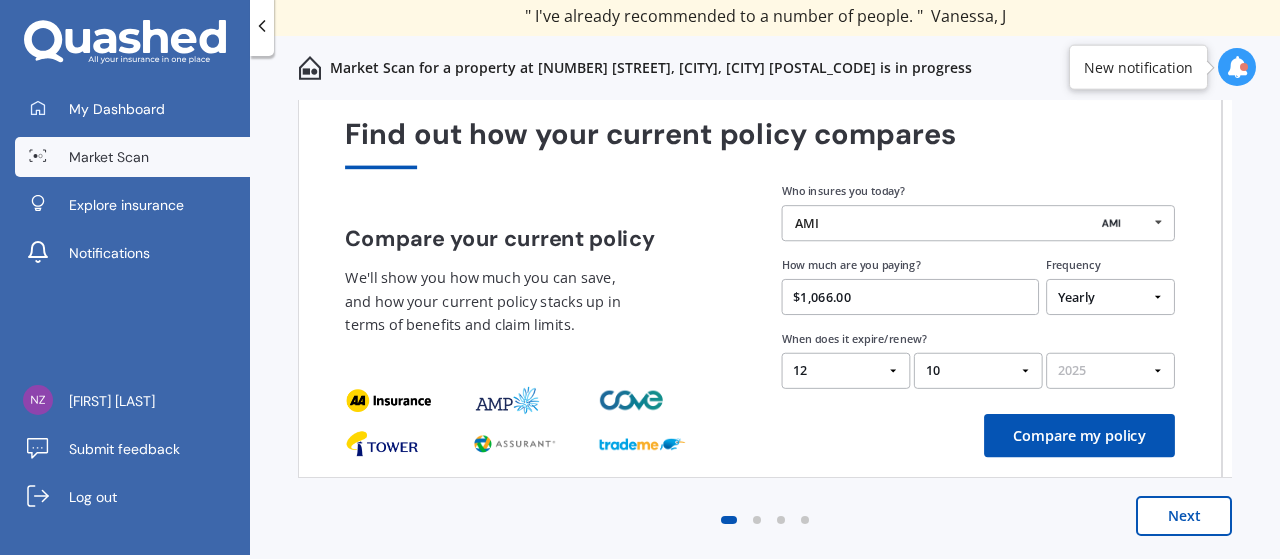 click on "YYYY 2026 2025 2024" at bounding box center [1110, 371] 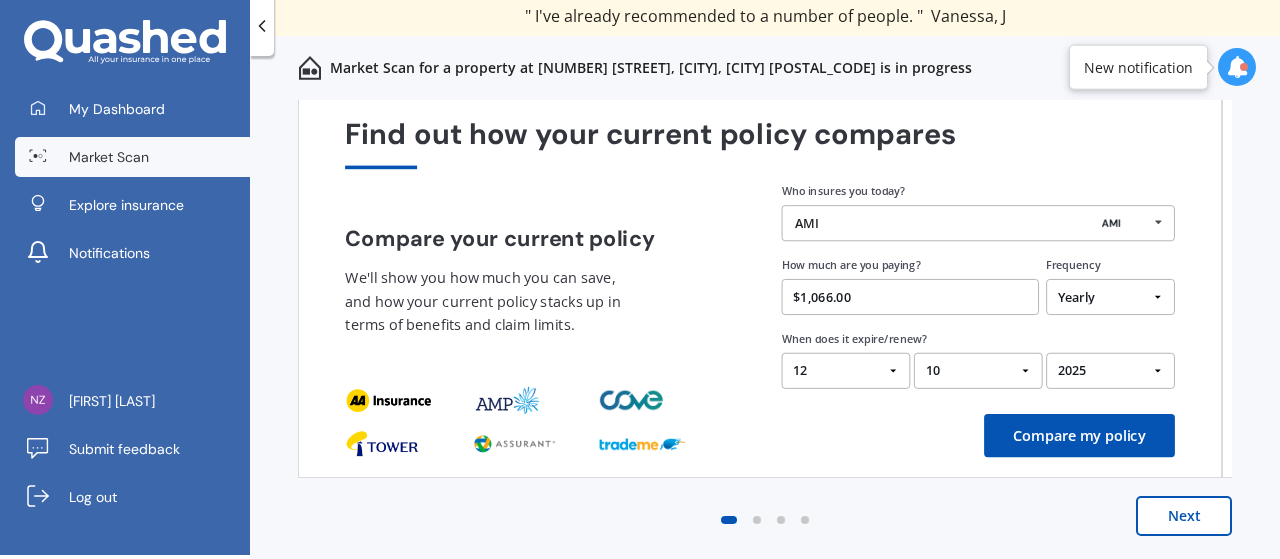 click on "Compare my policy" at bounding box center (1079, 435) 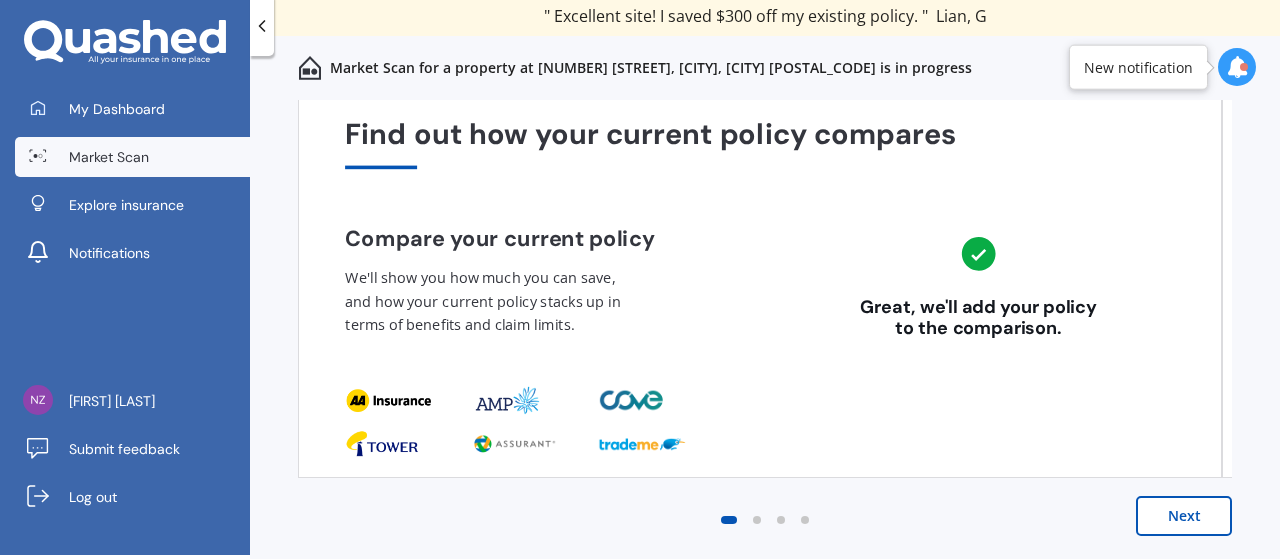 click on "Next" at bounding box center [1184, 516] 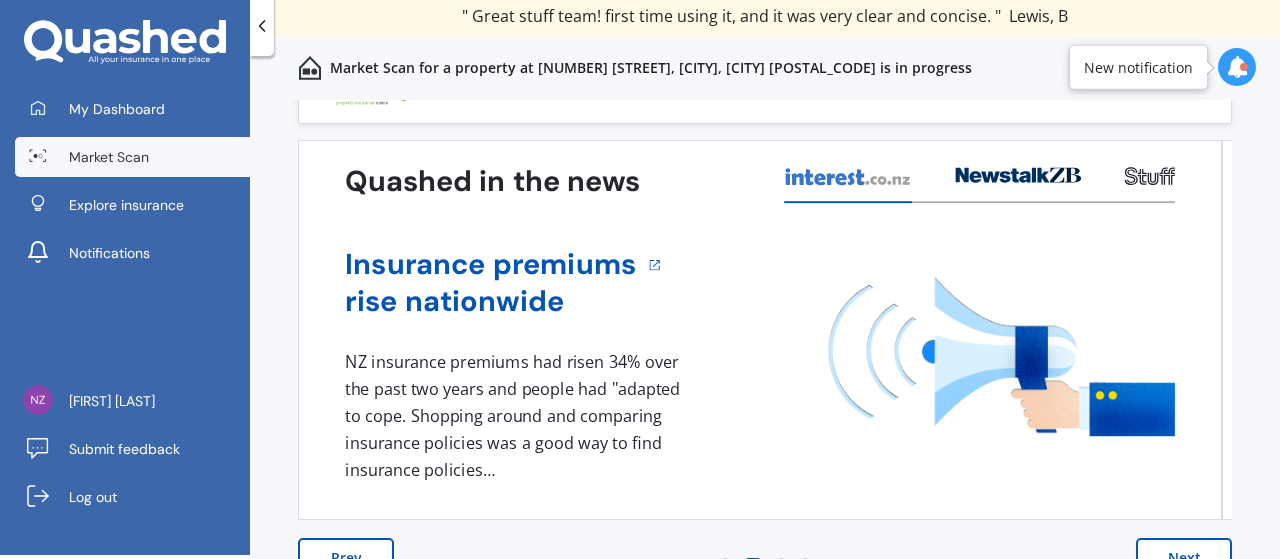 scroll, scrollTop: 86, scrollLeft: 0, axis: vertical 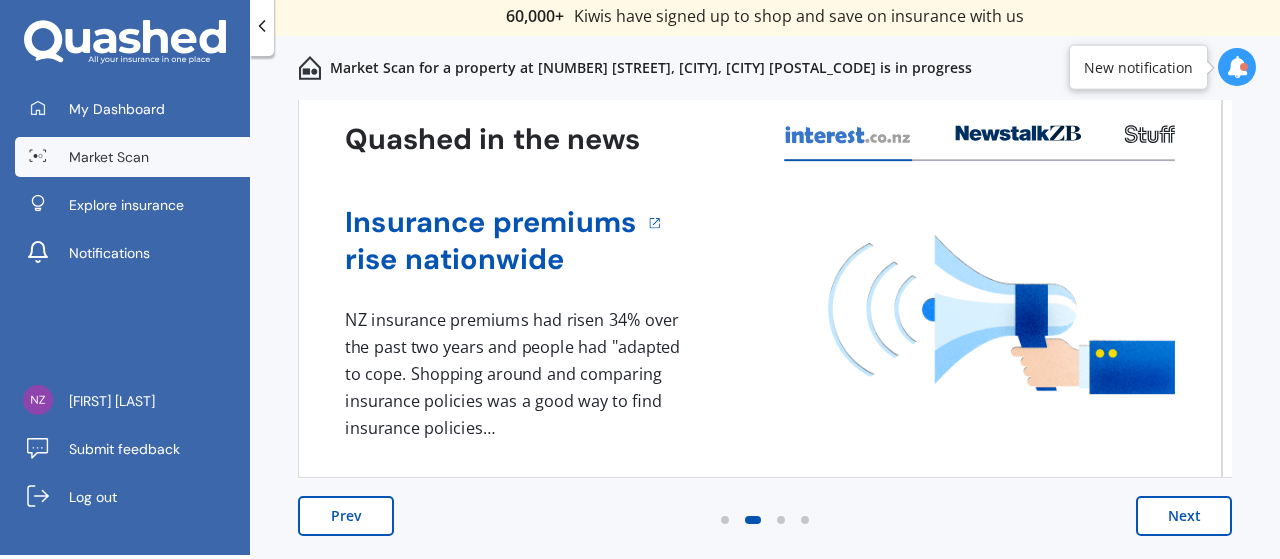 click on "Next" at bounding box center [1184, 516] 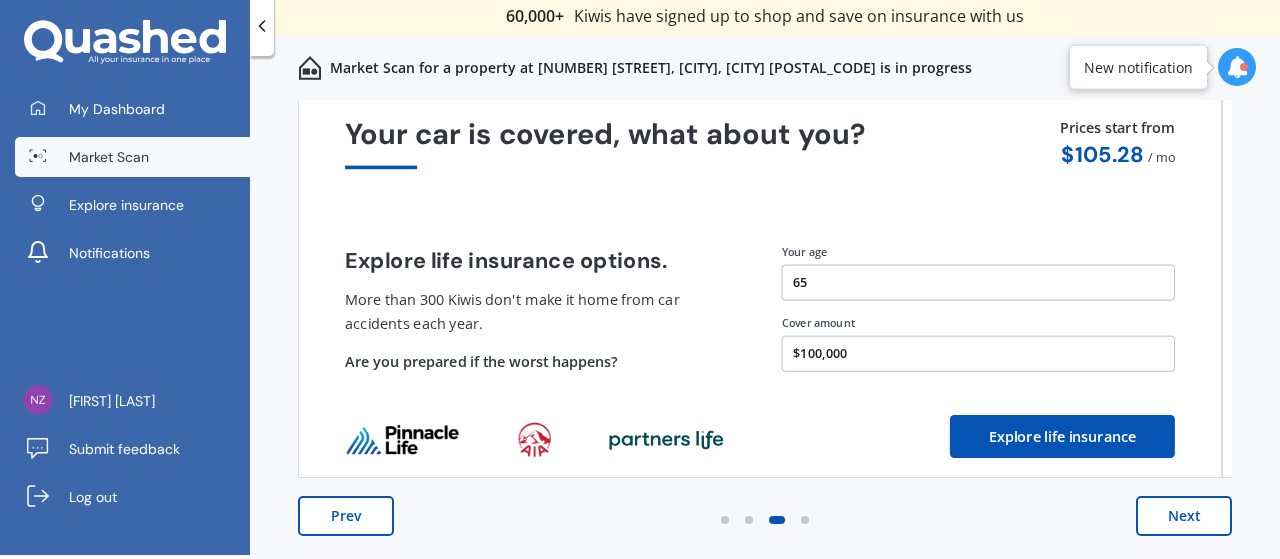 scroll, scrollTop: 0, scrollLeft: 0, axis: both 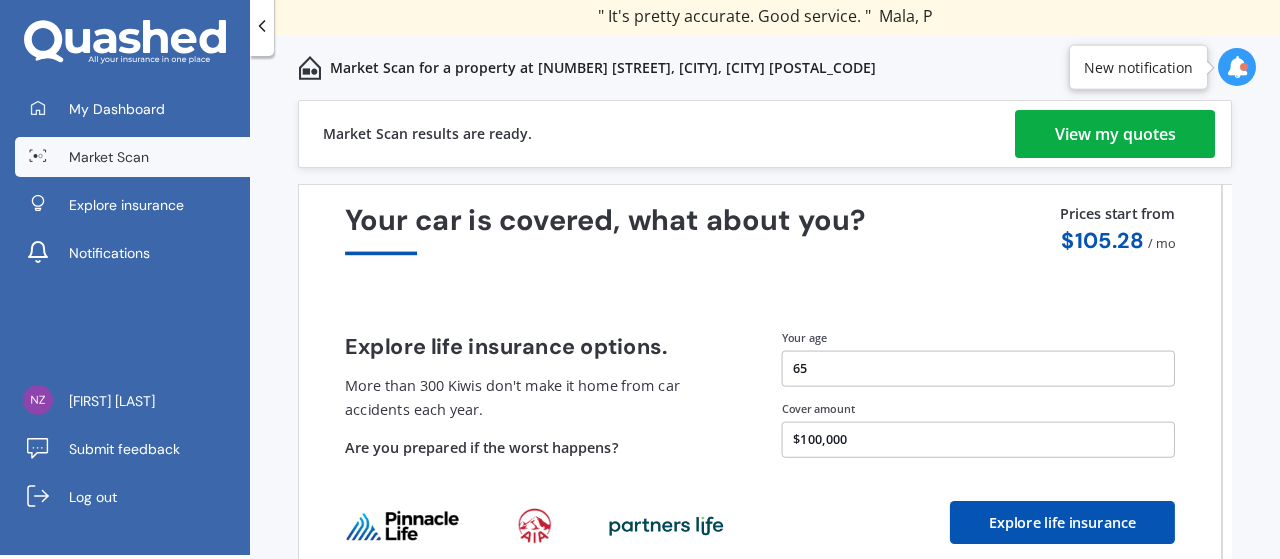 click on "View my quotes" at bounding box center [1115, 134] 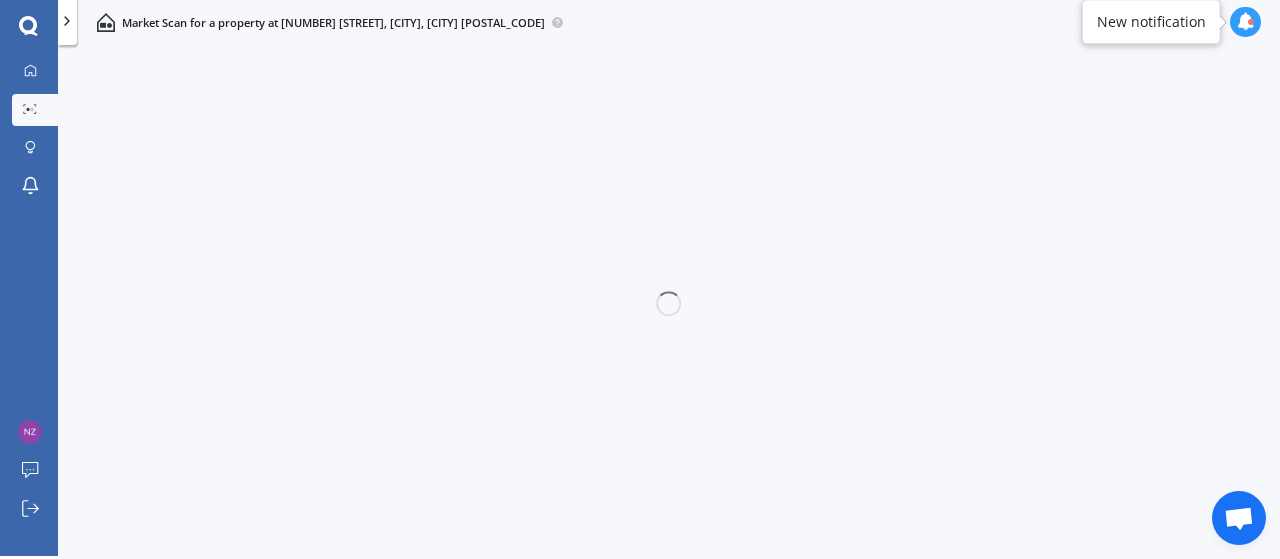 scroll, scrollTop: 4, scrollLeft: 0, axis: vertical 